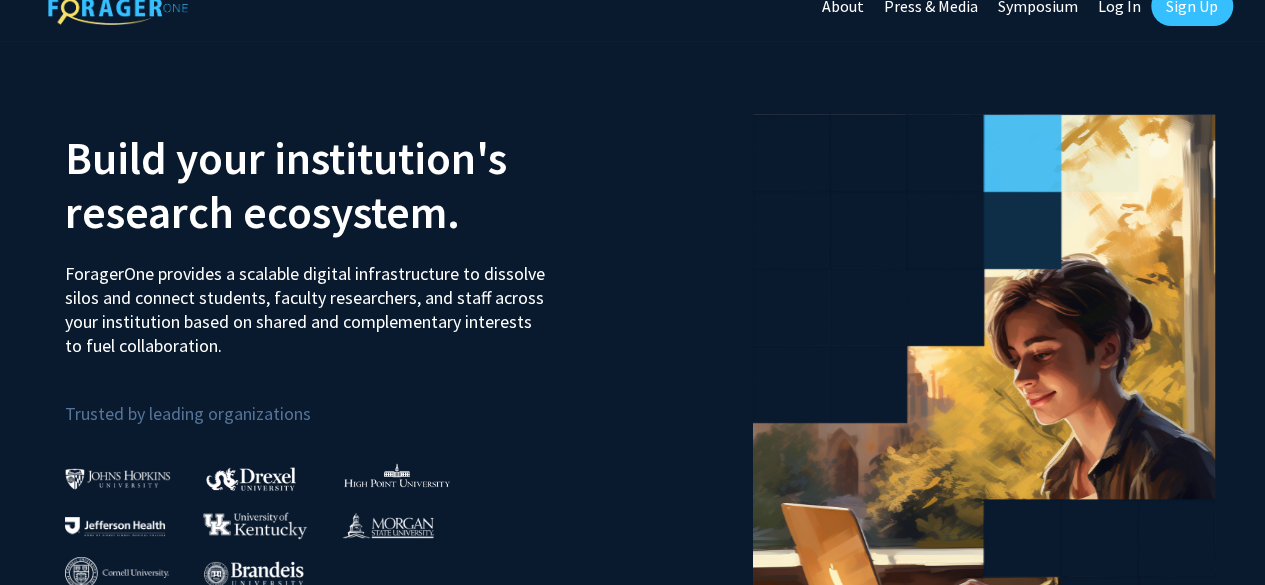 scroll, scrollTop: 0, scrollLeft: 0, axis: both 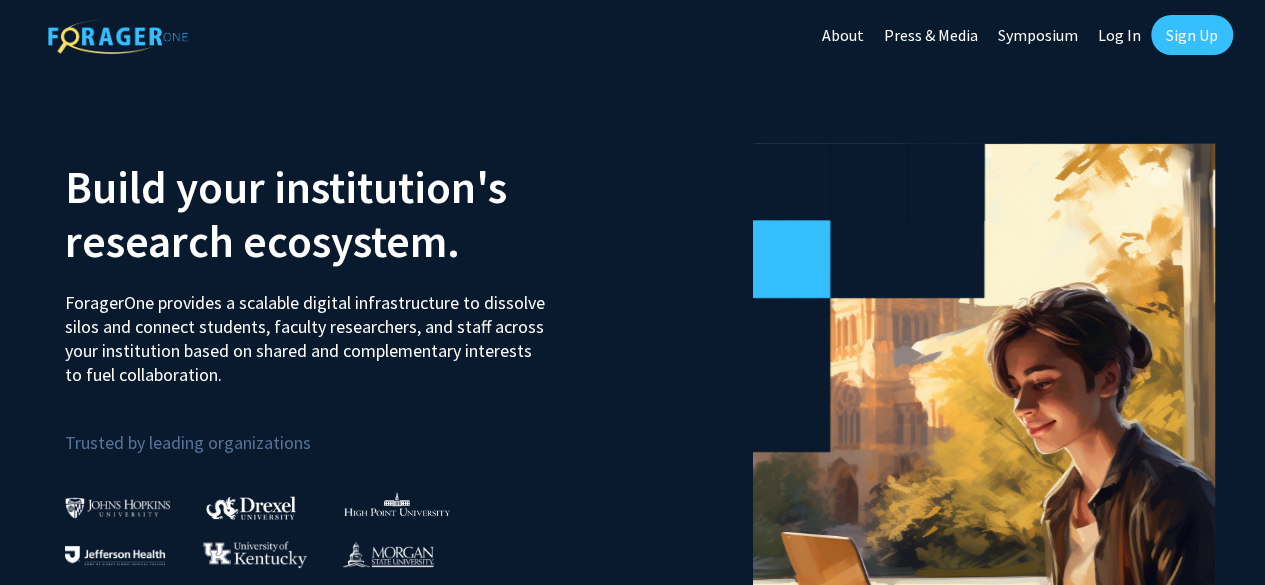 click on "Log In" 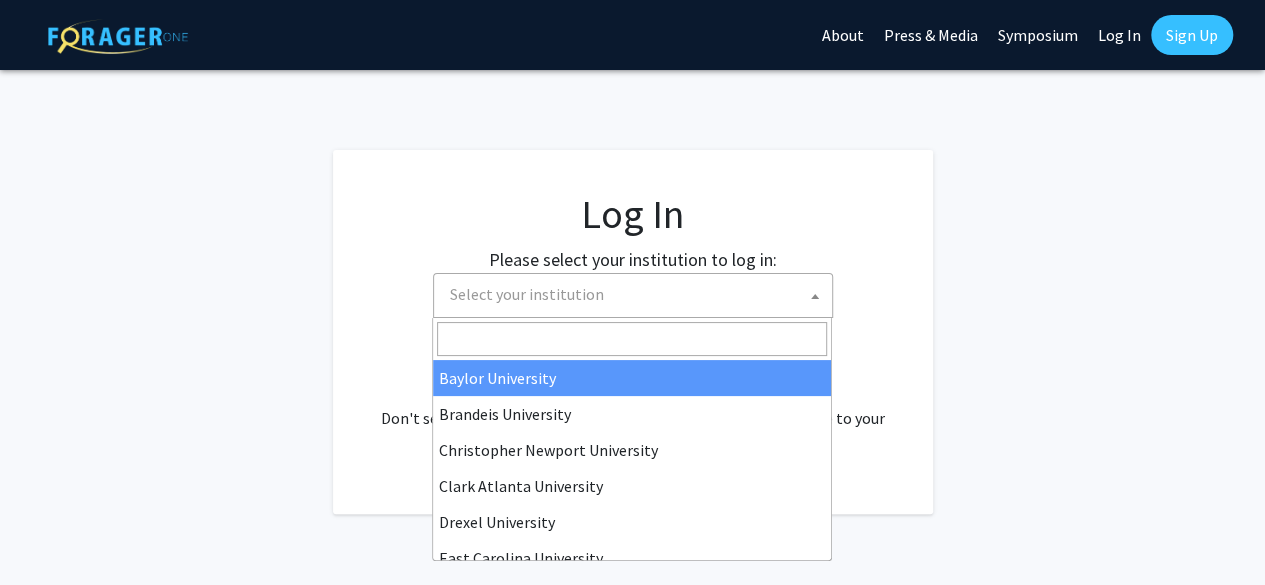 click on "Select your institution" at bounding box center [637, 294] 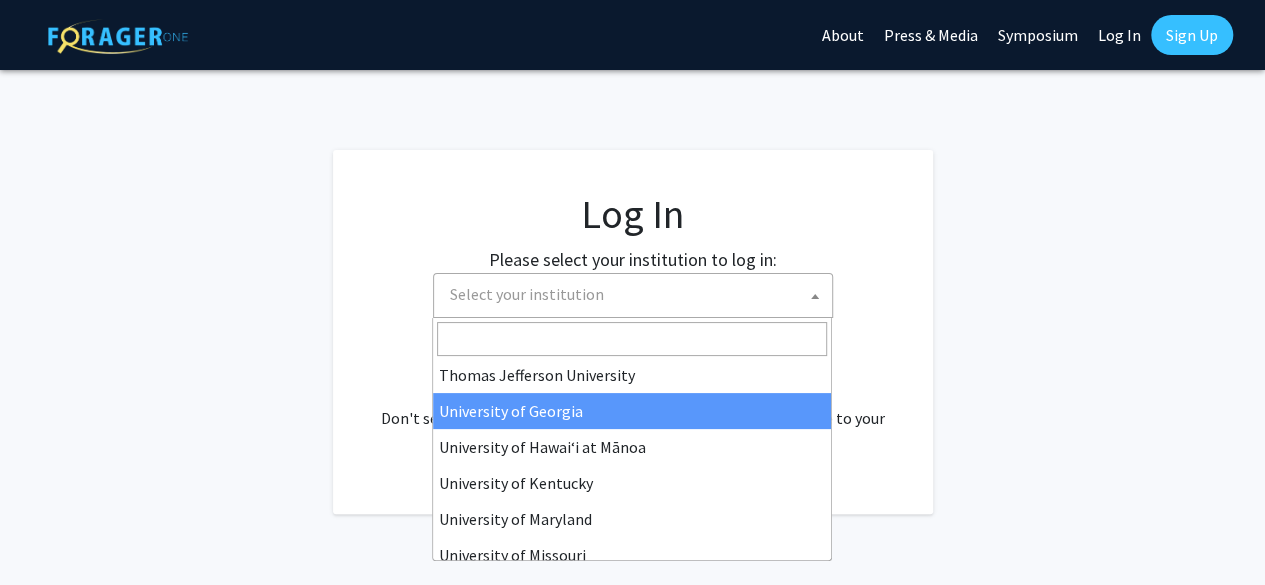 scroll, scrollTop: 688, scrollLeft: 0, axis: vertical 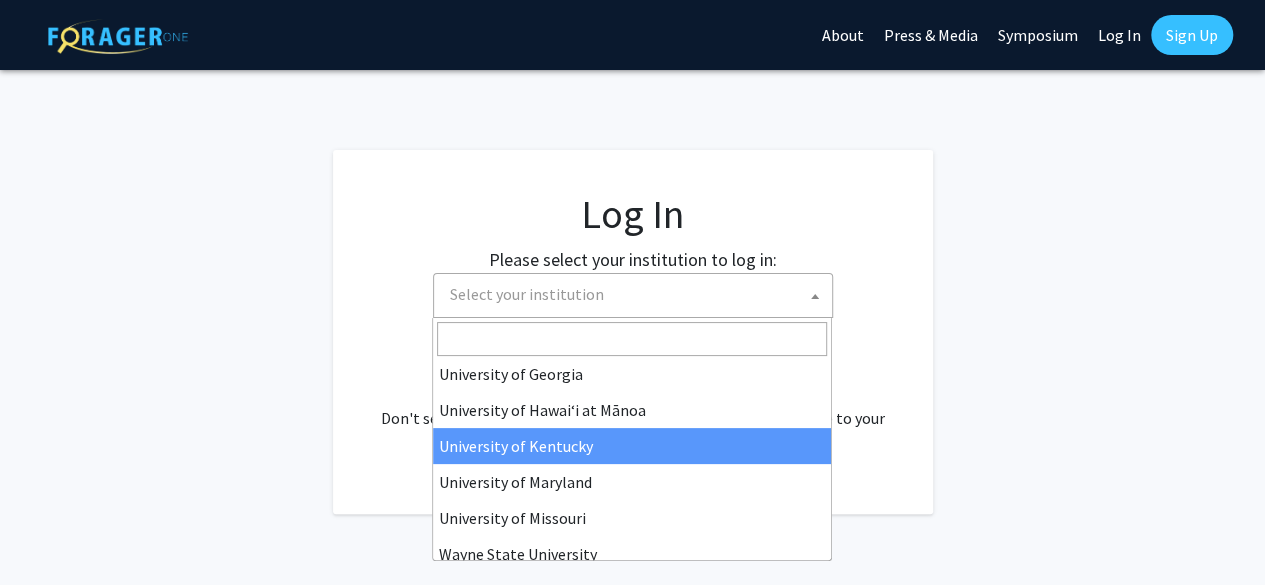 select on "13" 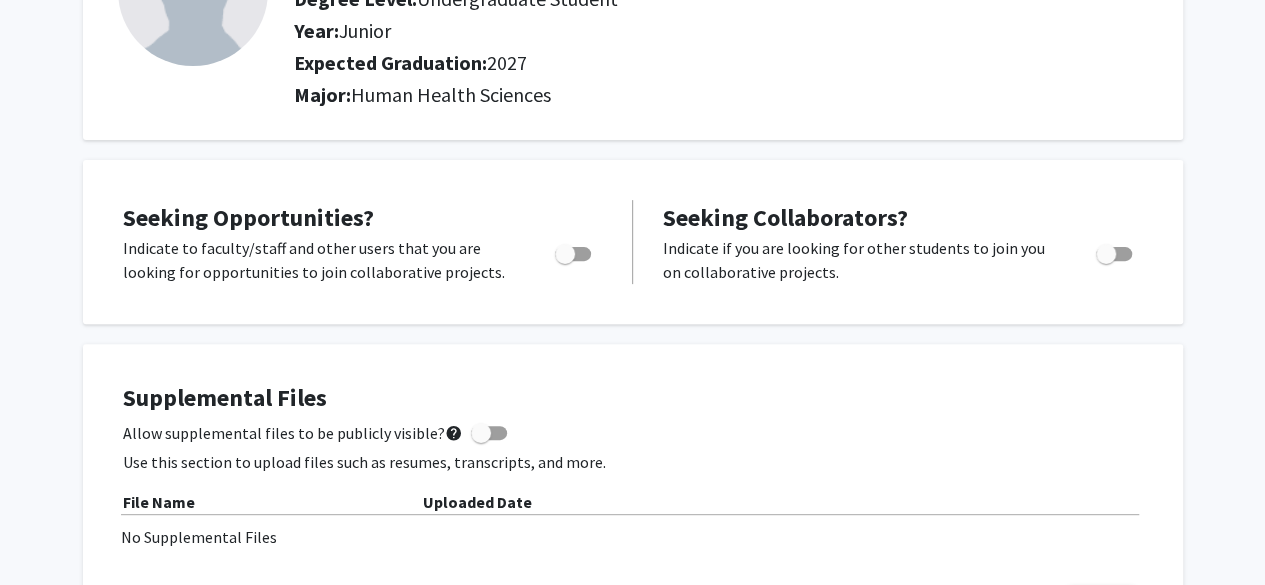 scroll, scrollTop: 244, scrollLeft: 0, axis: vertical 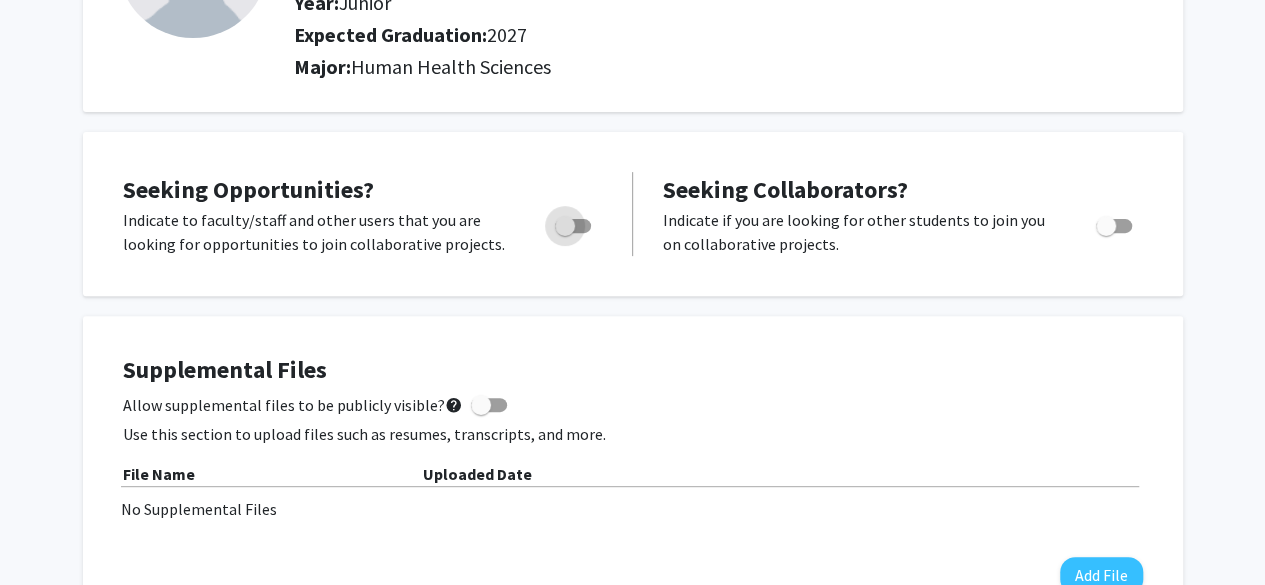 click at bounding box center [573, 226] 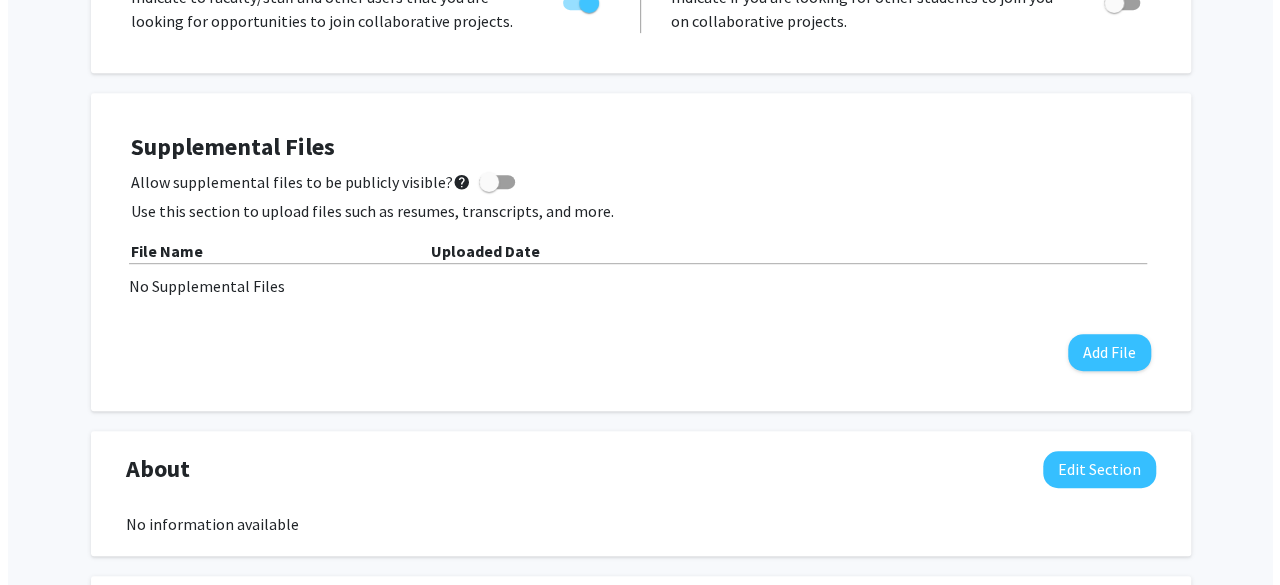 scroll, scrollTop: 485, scrollLeft: 0, axis: vertical 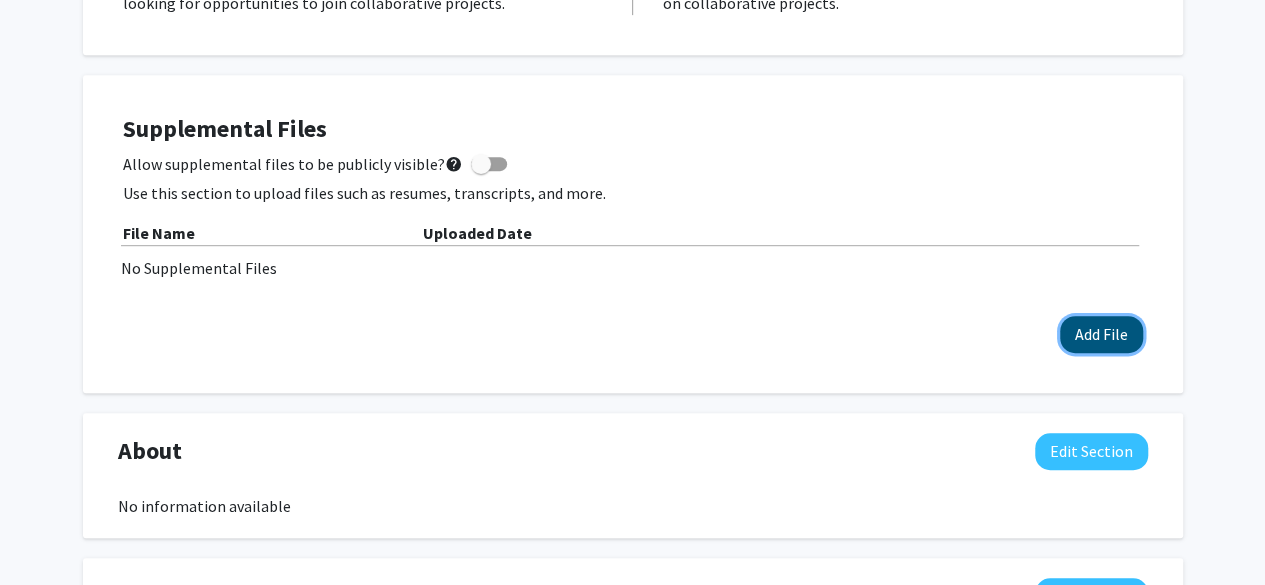 click on "Add File" 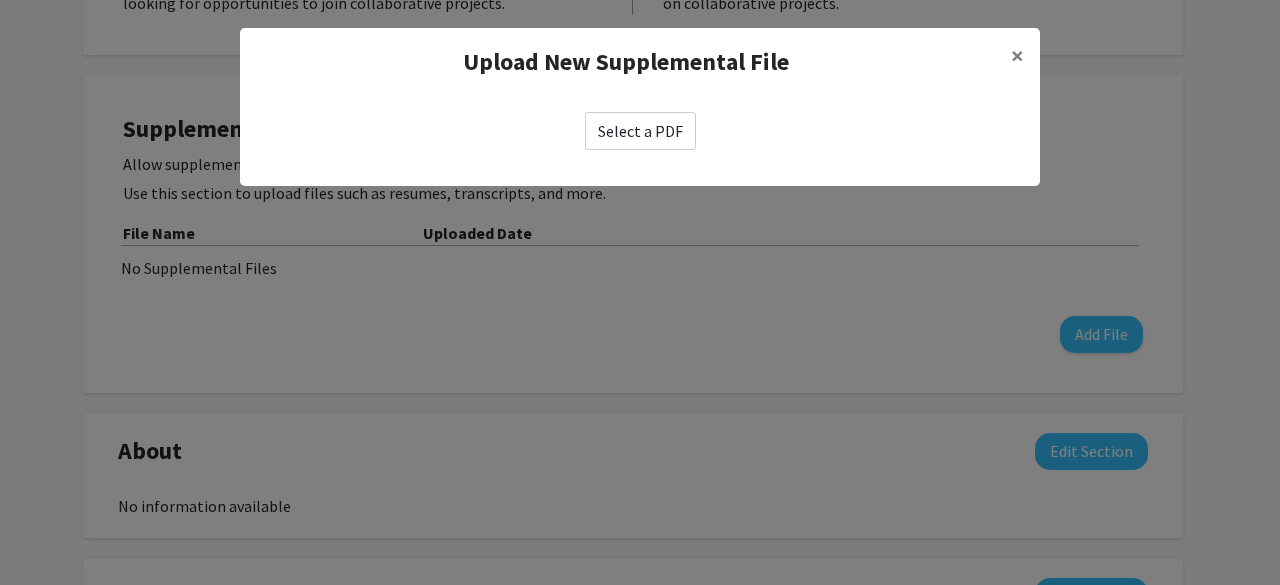 click on "Select a PDF" 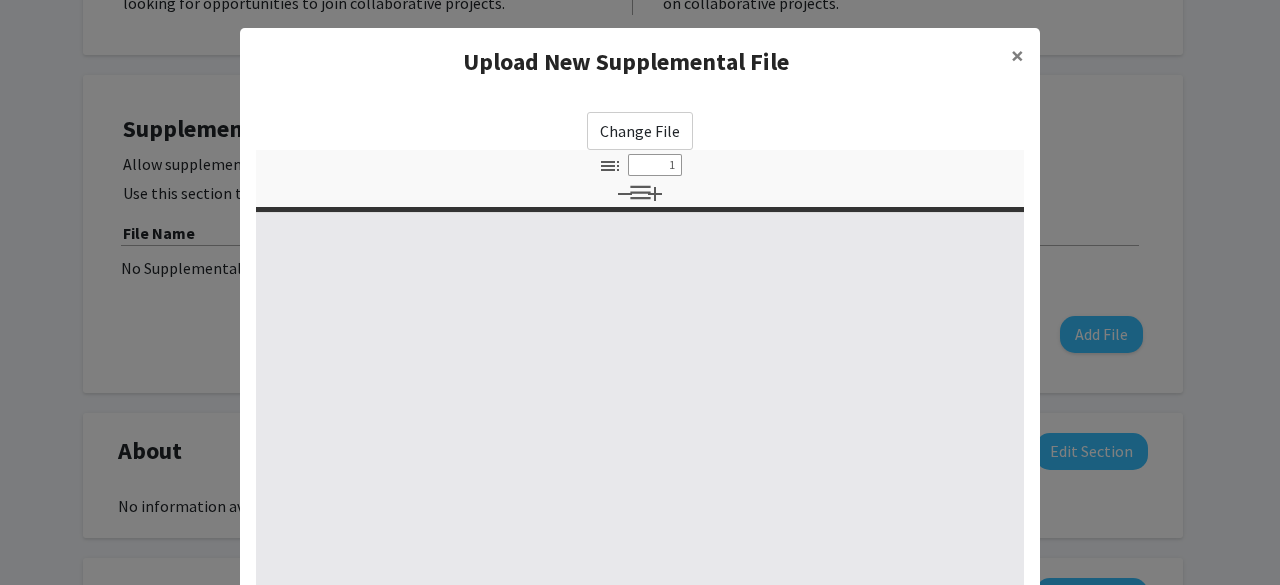select on "custom" 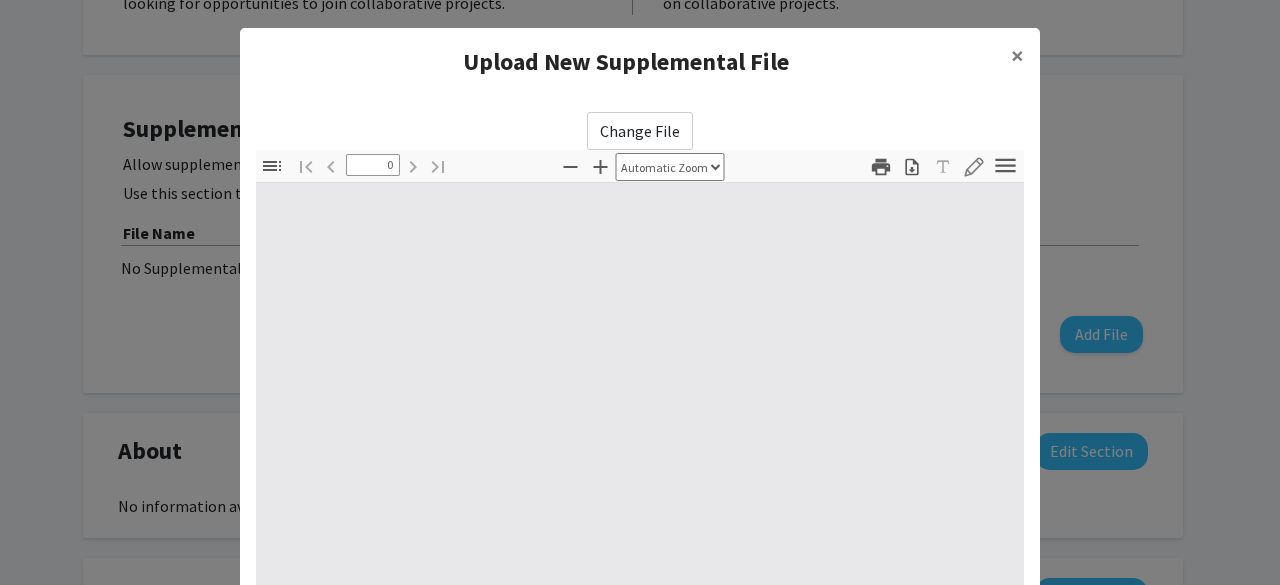 select on "custom" 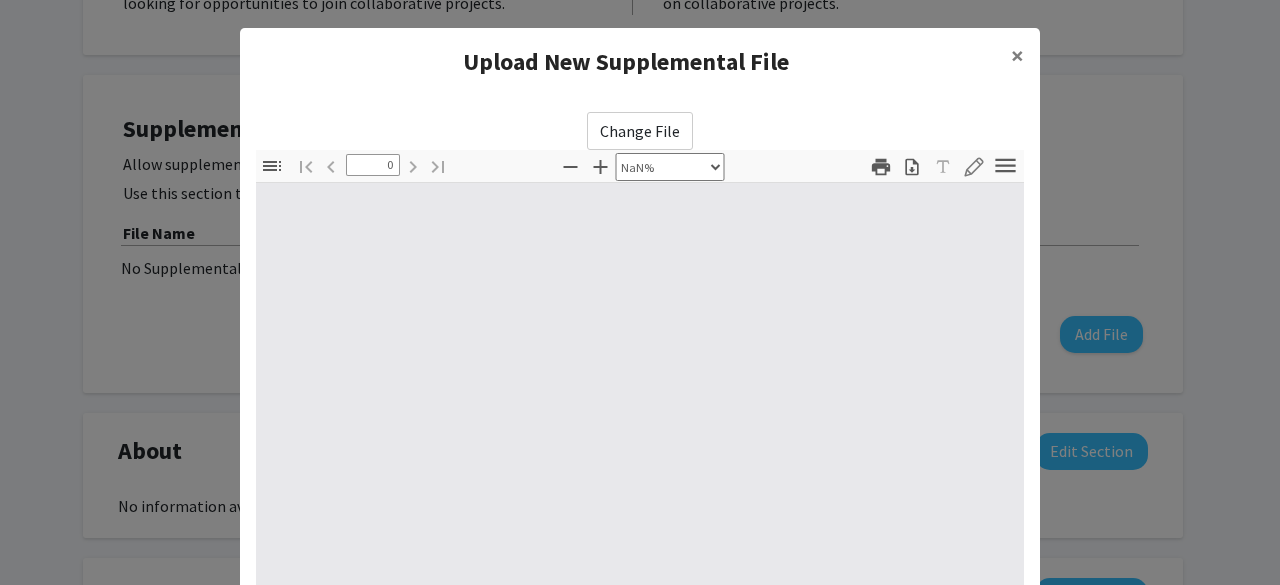 type on "1" 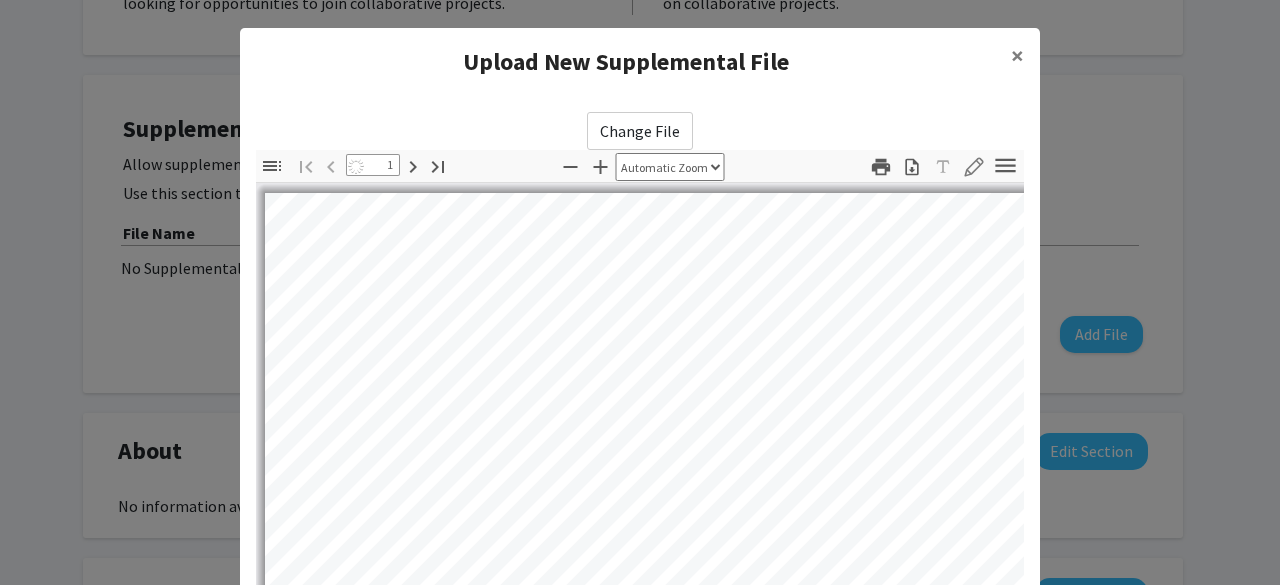 select on "auto" 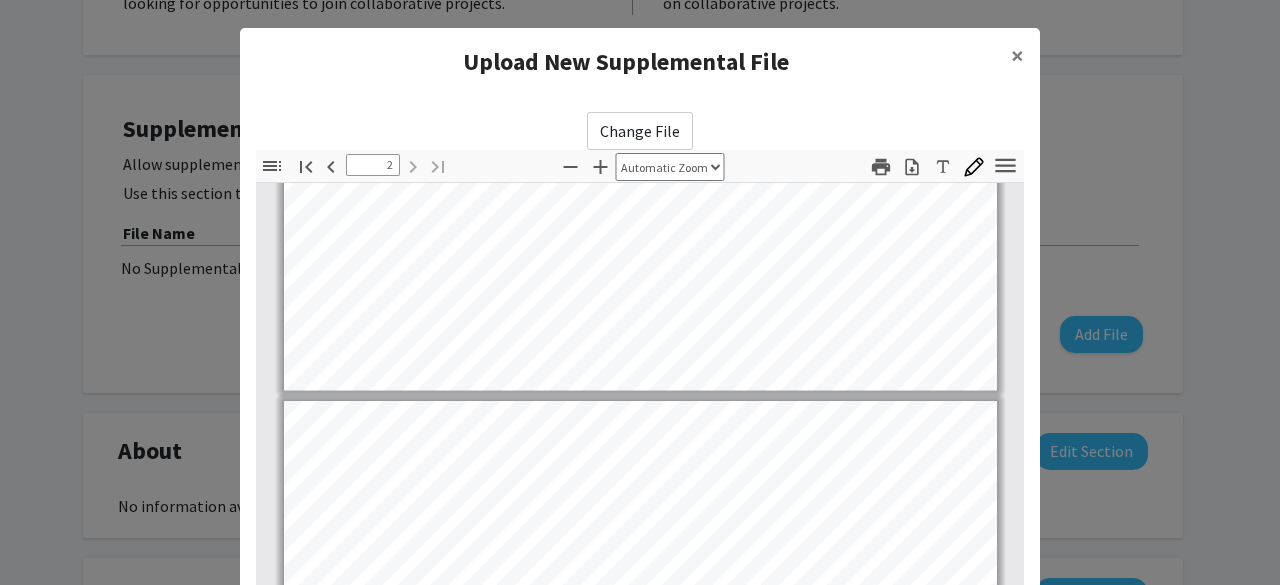 scroll, scrollTop: 714, scrollLeft: 0, axis: vertical 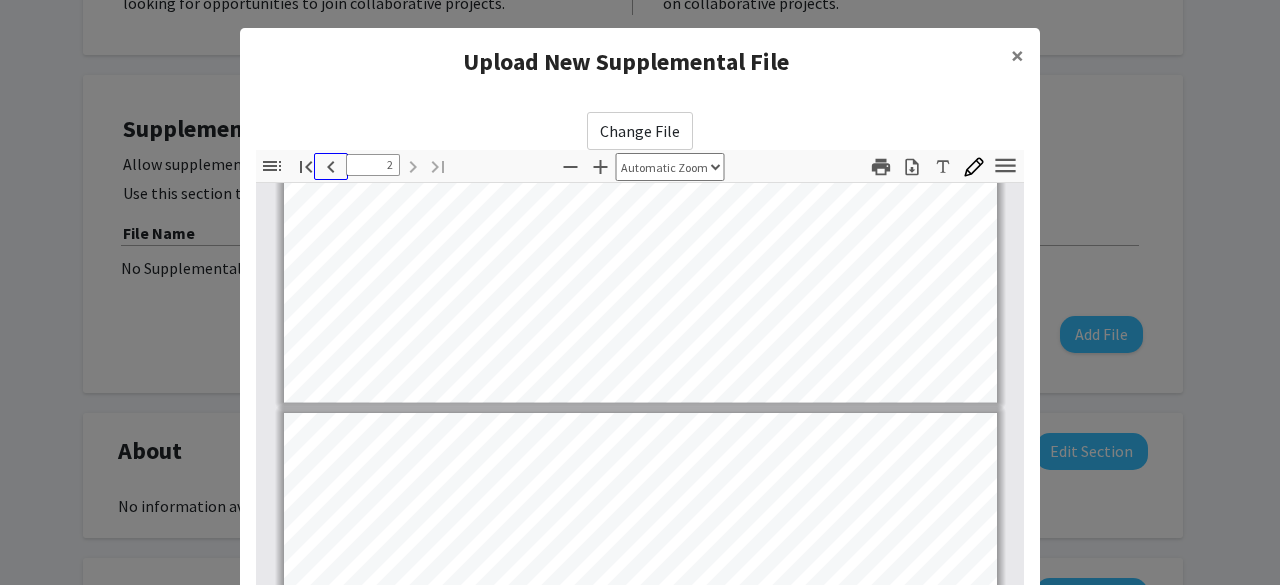 click 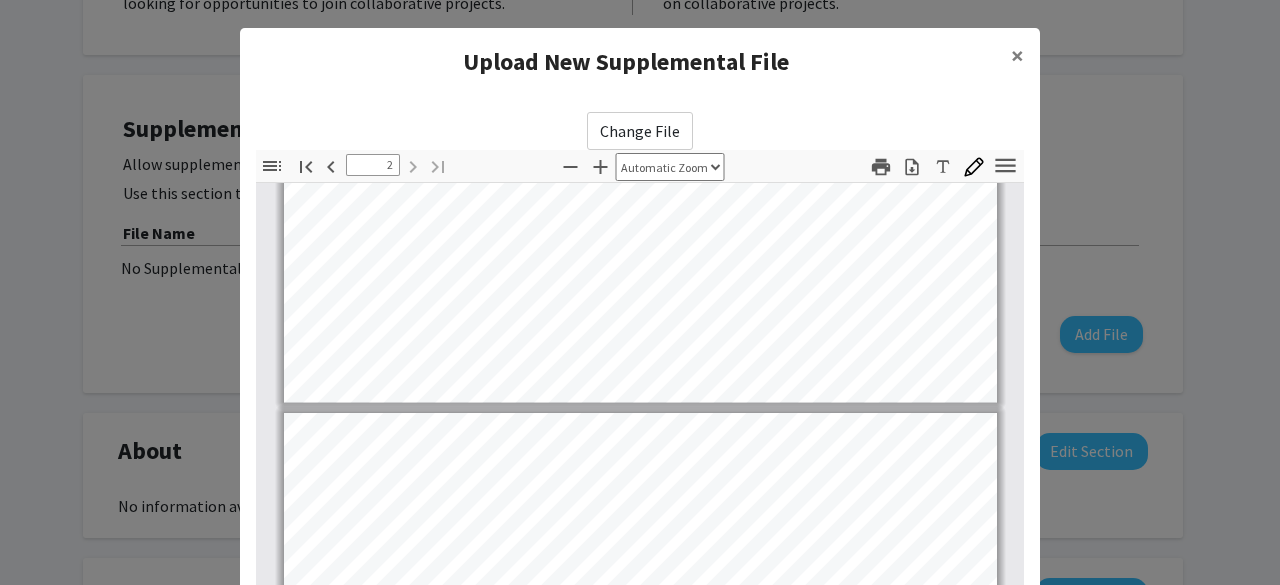 type on "1" 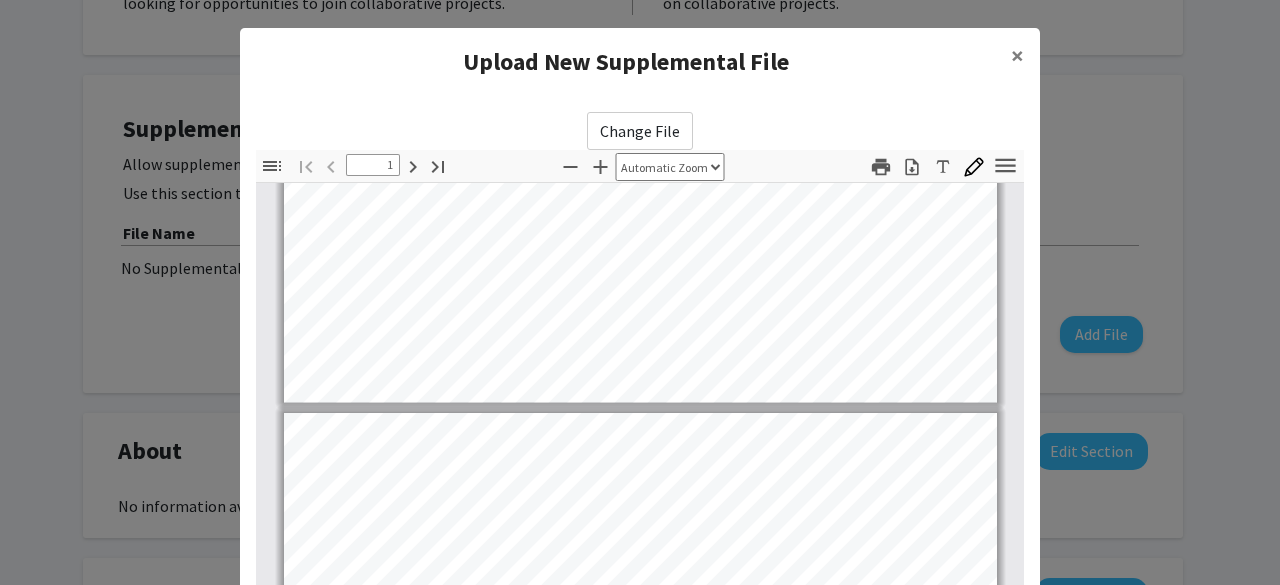 scroll, scrollTop: 10, scrollLeft: 0, axis: vertical 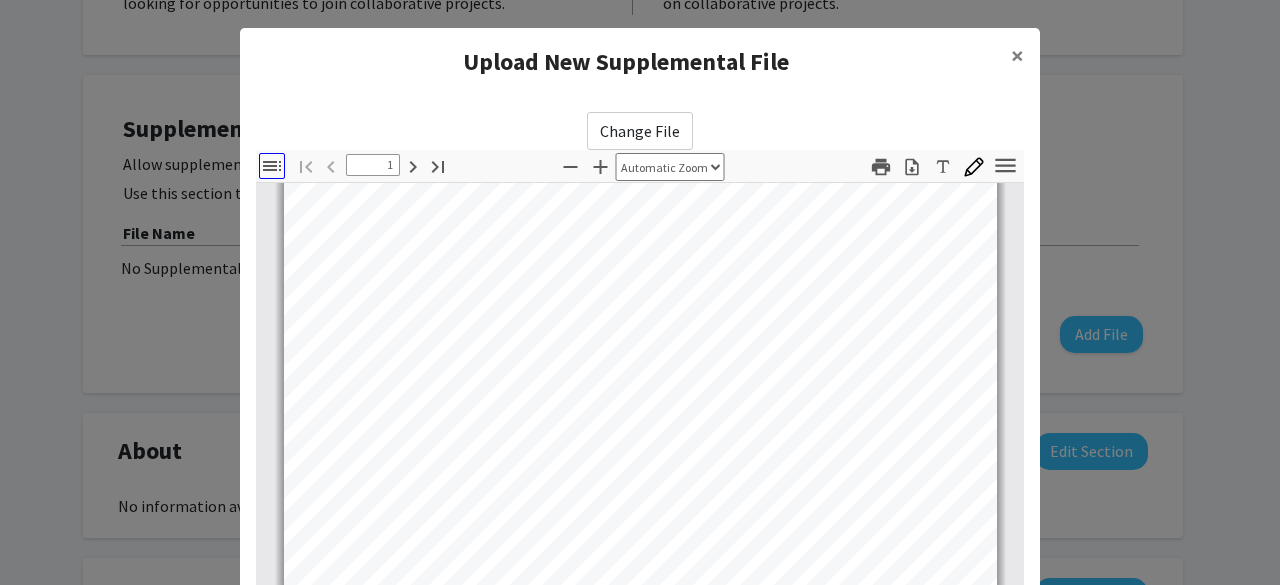 click 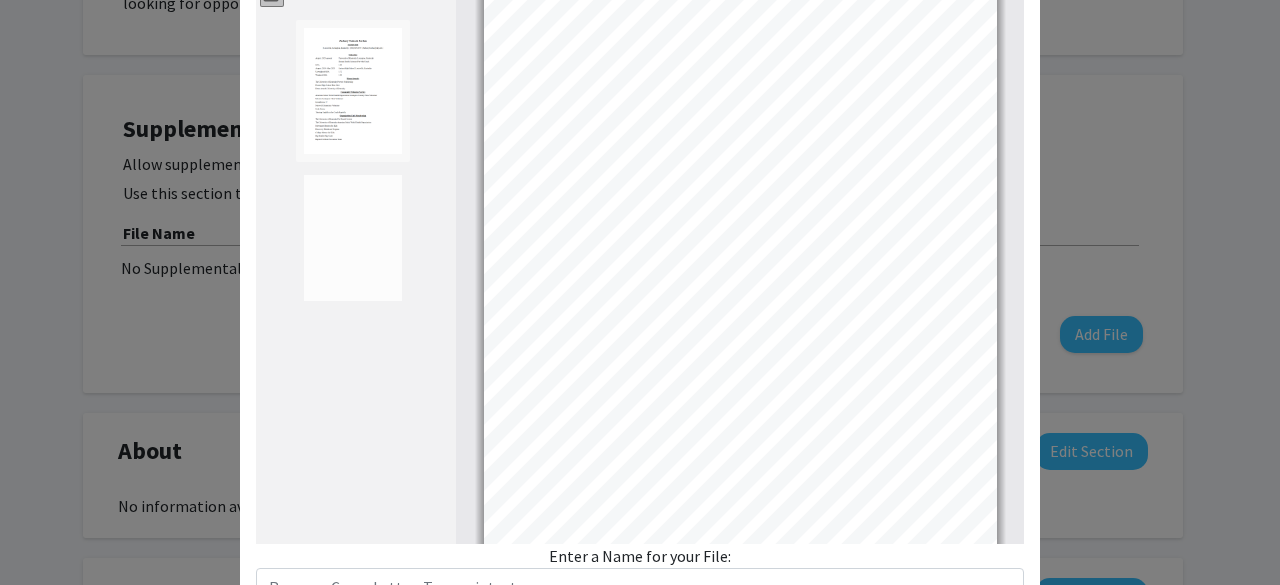scroll, scrollTop: 0, scrollLeft: 0, axis: both 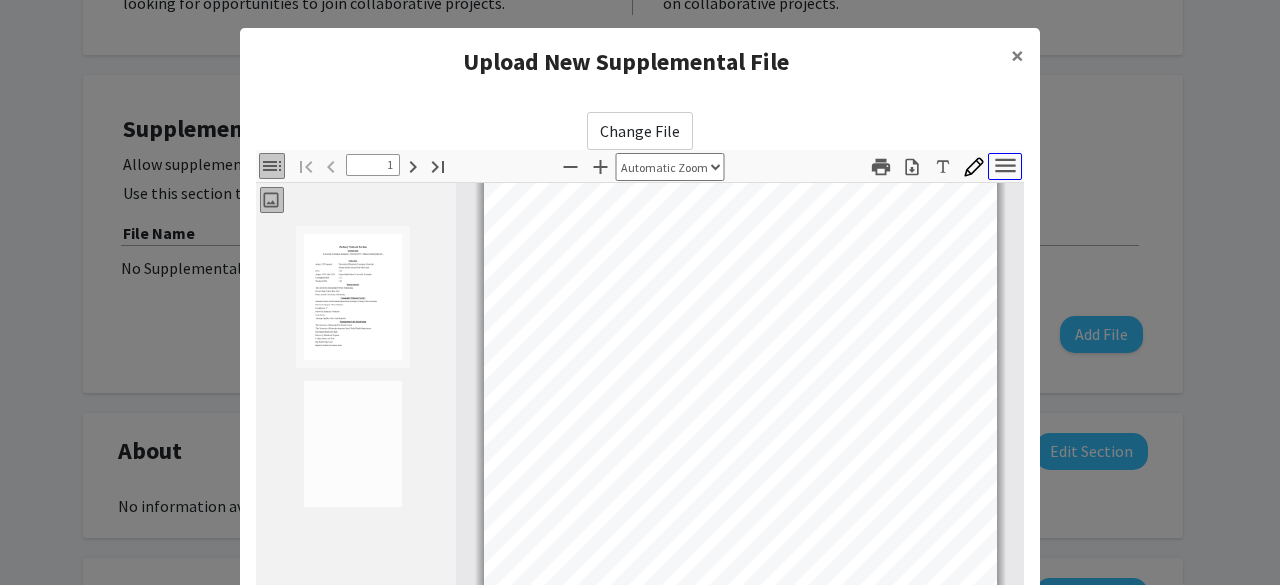 click 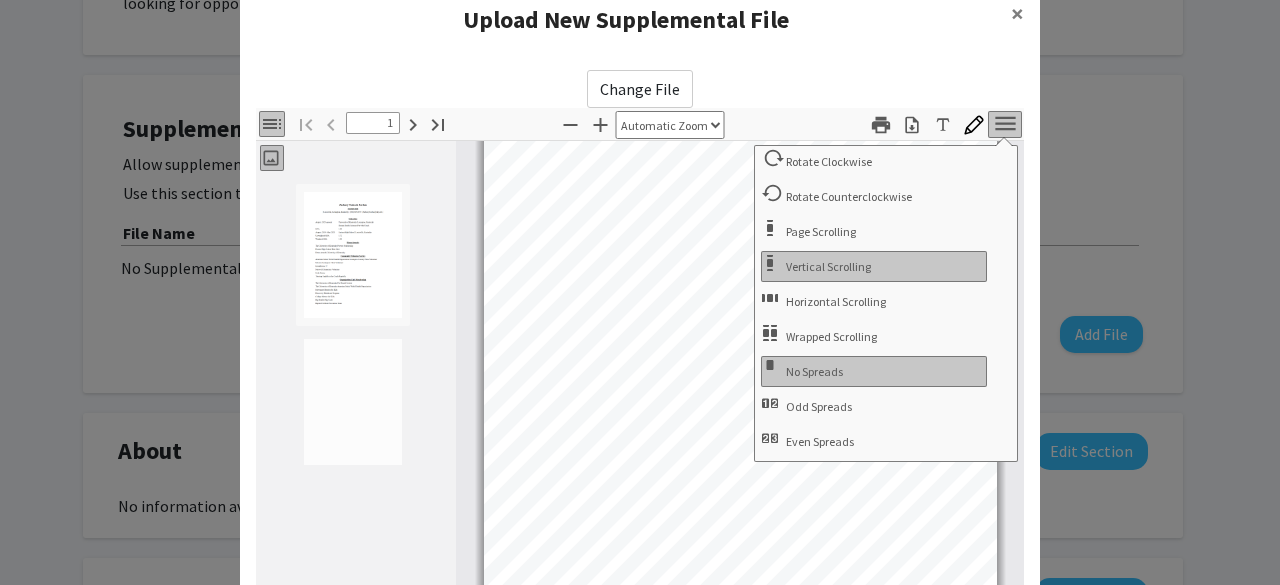 scroll, scrollTop: 44, scrollLeft: 0, axis: vertical 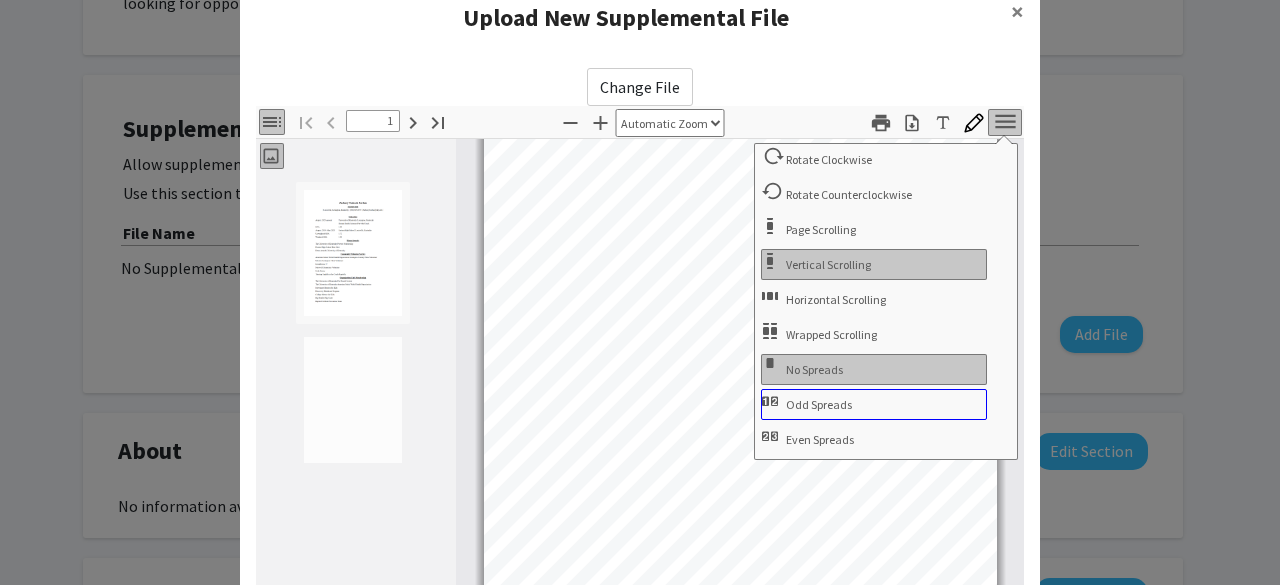 click on "Odd Spreads" at bounding box center (874, 404) 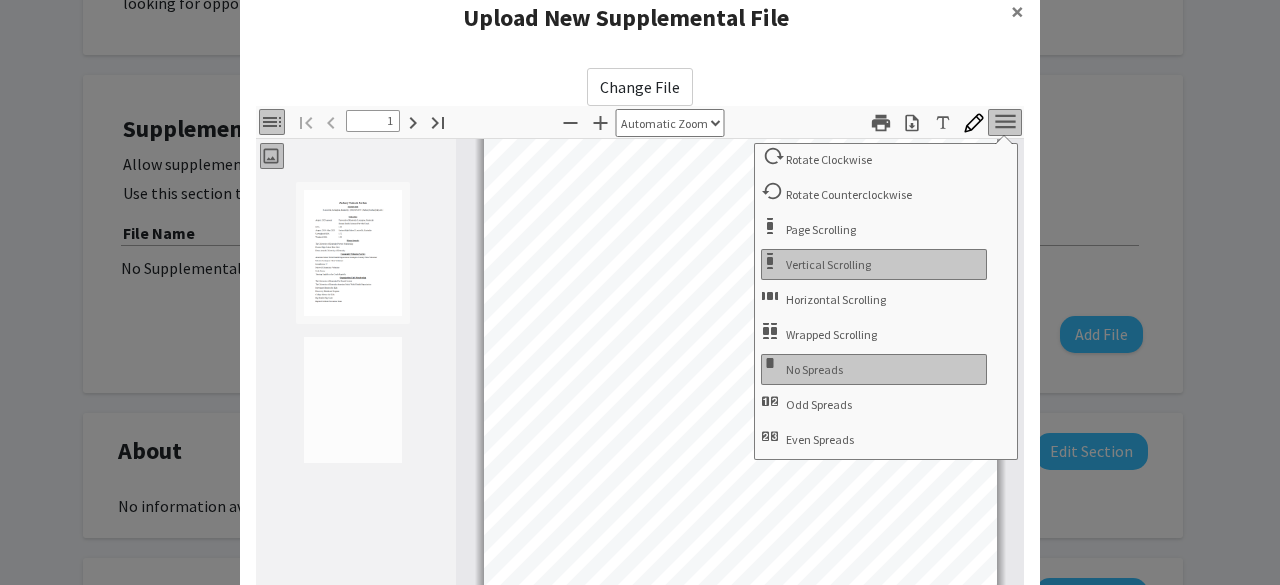 scroll, scrollTop: 192, scrollLeft: 0, axis: vertical 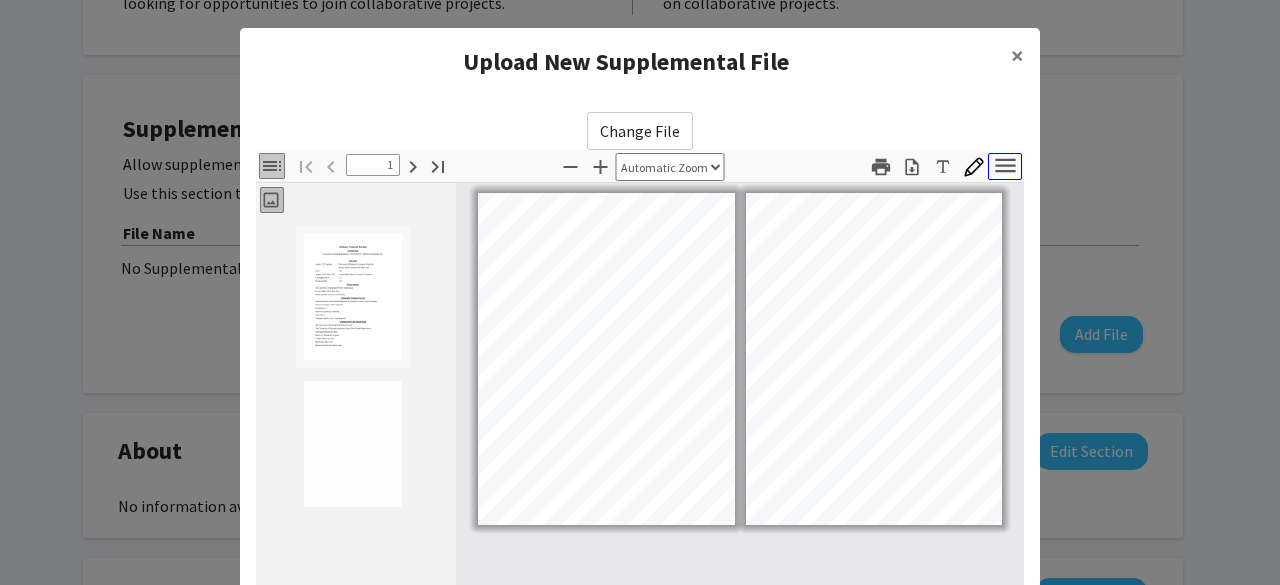 click 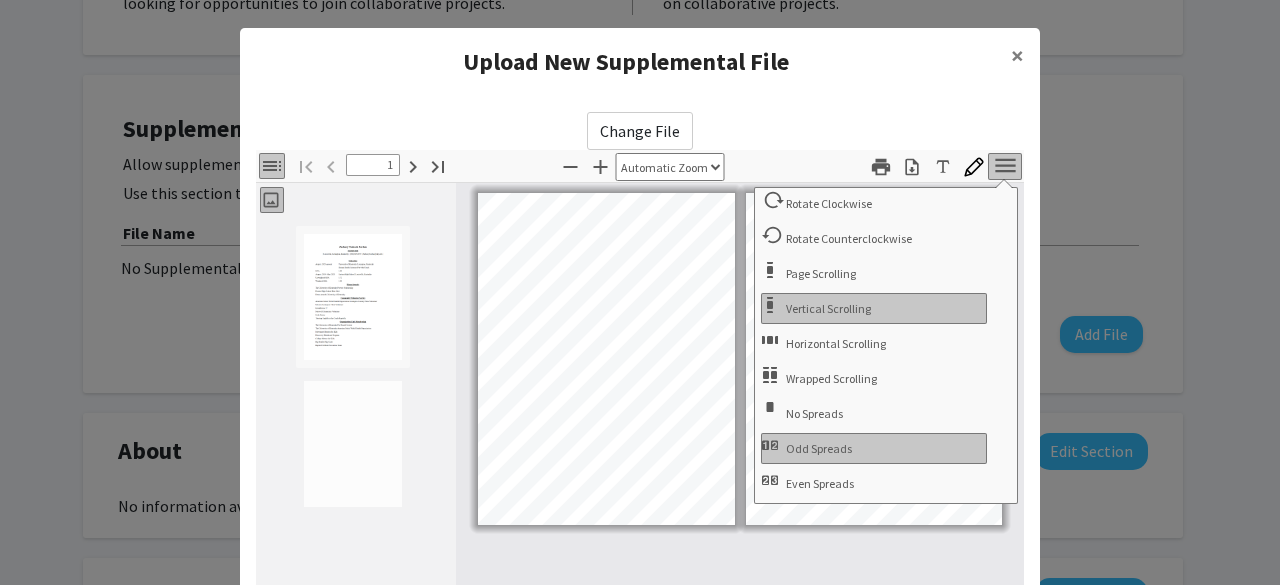 click on "Odd Spreads" at bounding box center [874, 448] 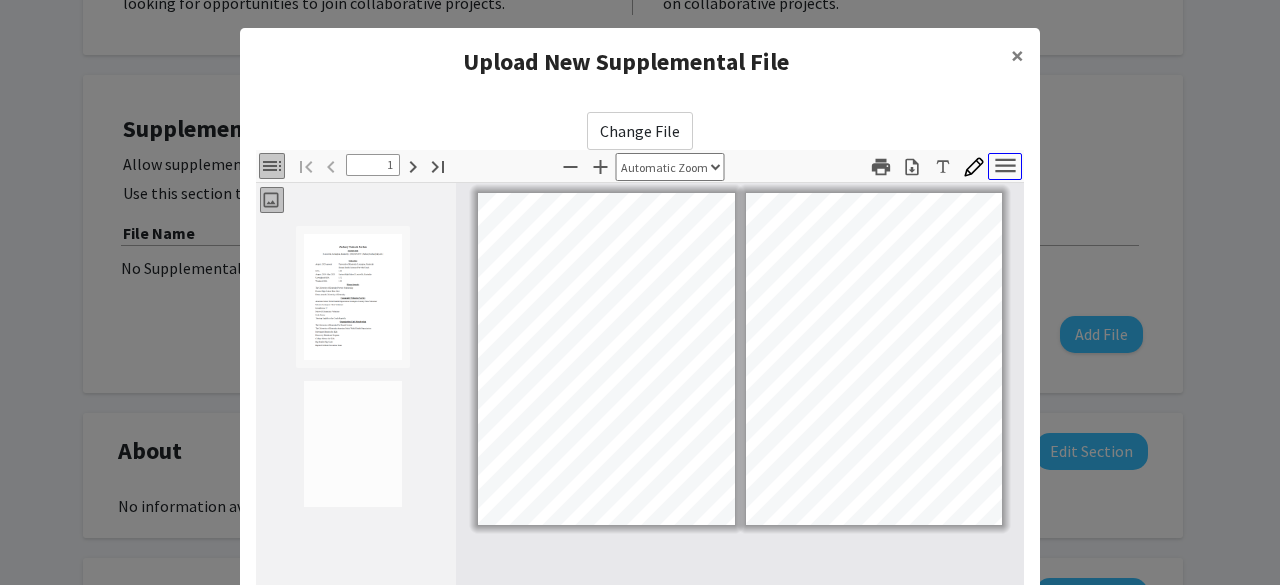 click 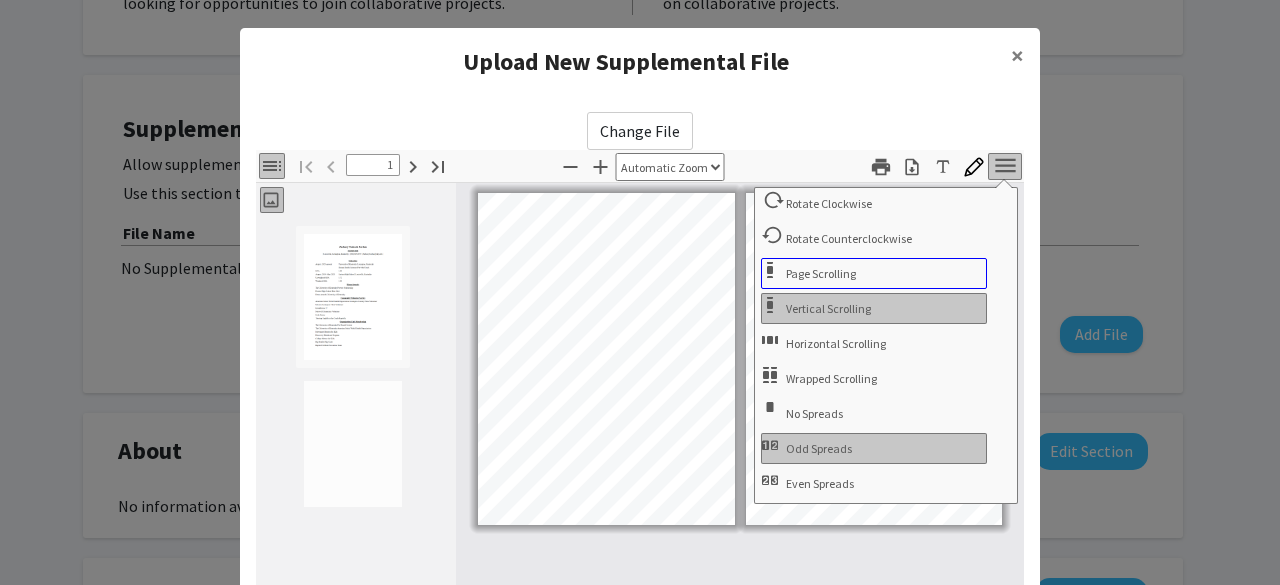 click on "Page Scrolling" at bounding box center (874, 273) 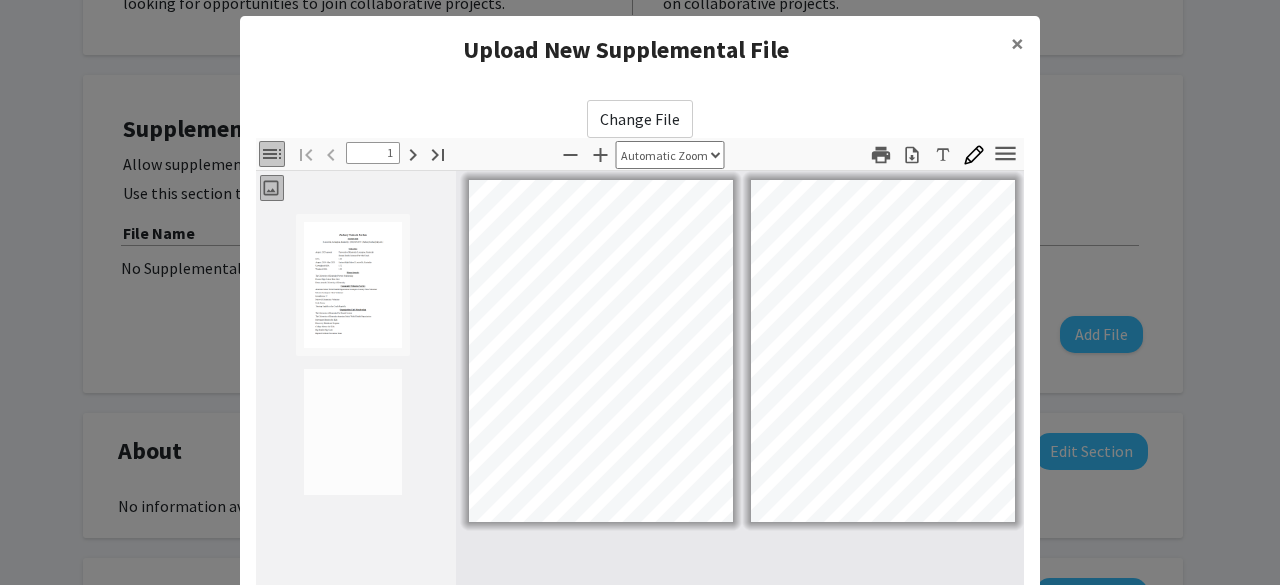 scroll, scrollTop: 11, scrollLeft: 0, axis: vertical 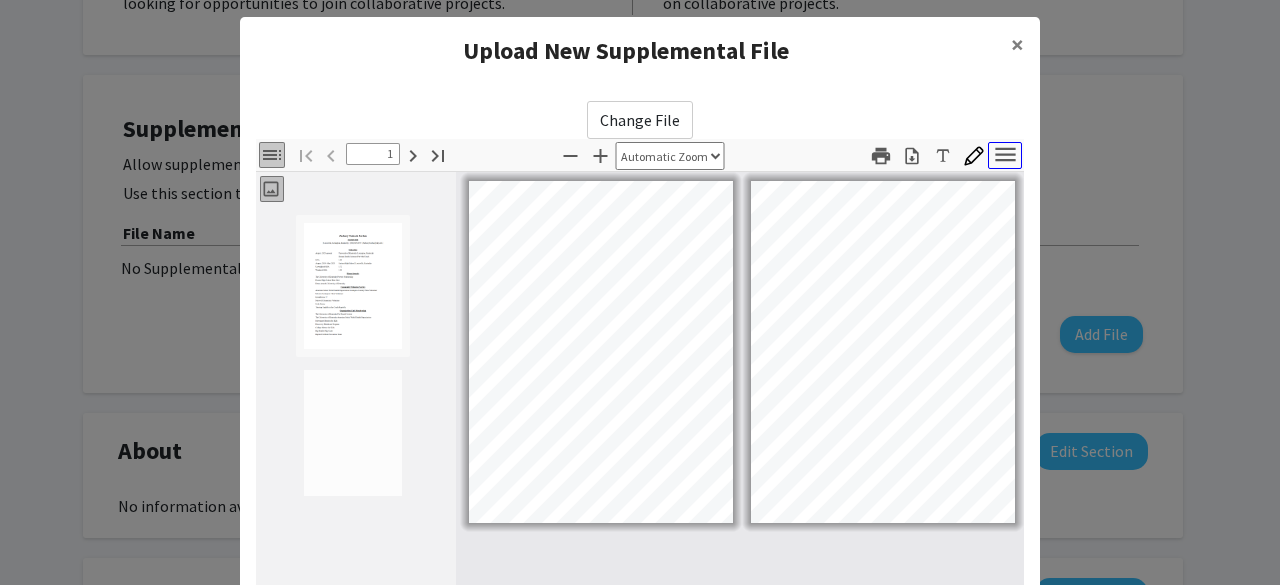 click on "Tools" at bounding box center [1005, 155] 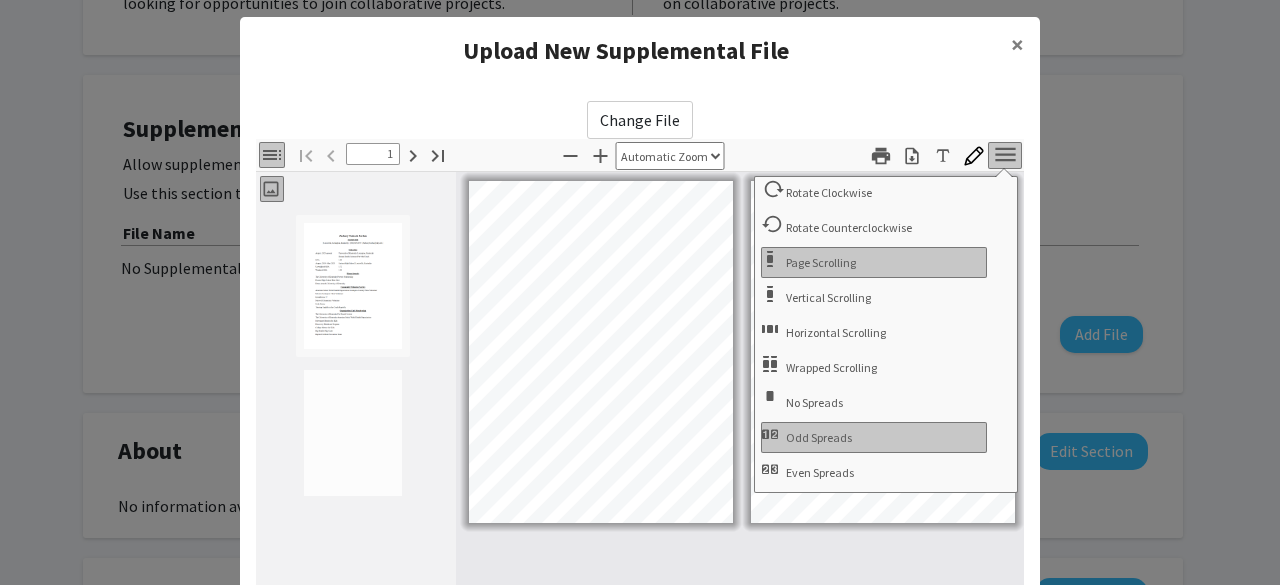 click on "Odd Spreads" at bounding box center [821, 437] 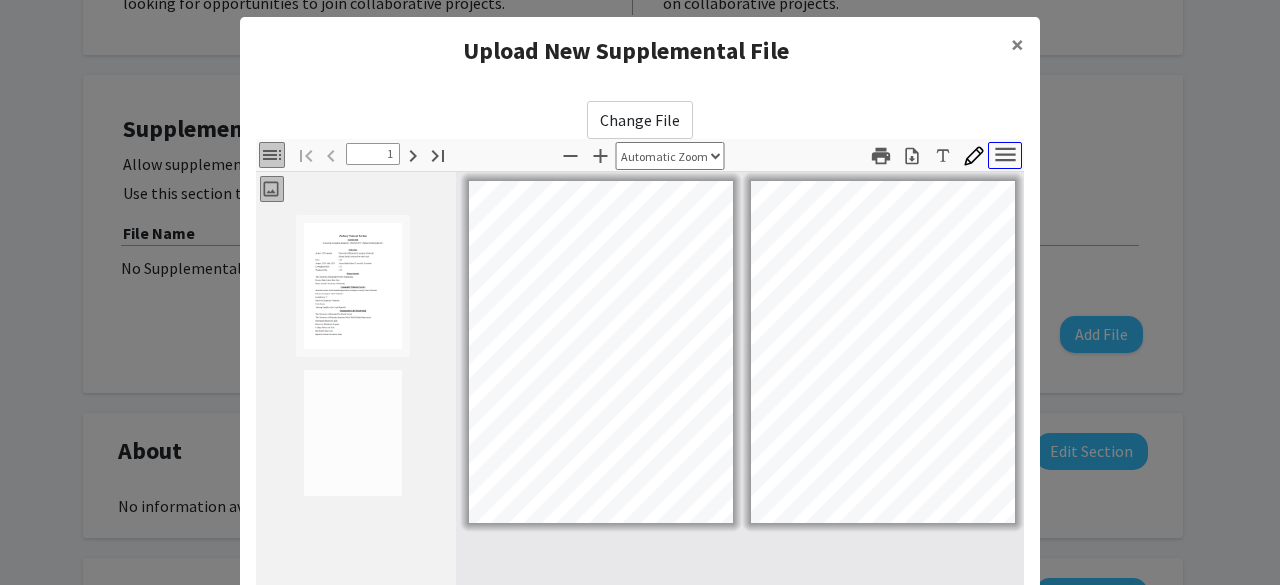click 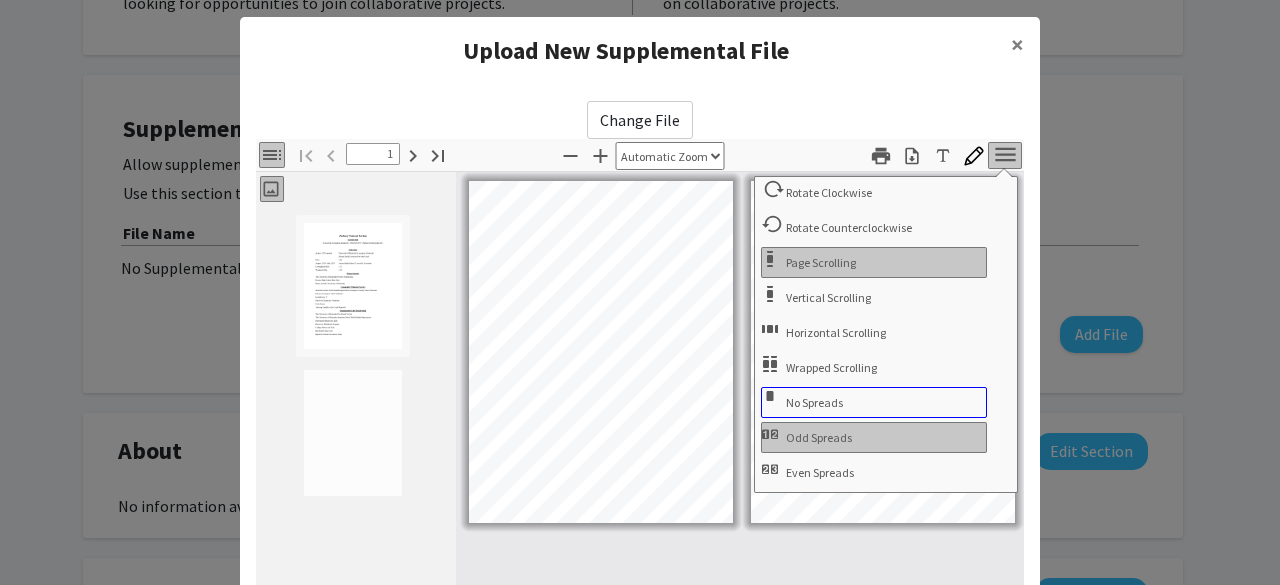click on "No Spreads" at bounding box center (874, 402) 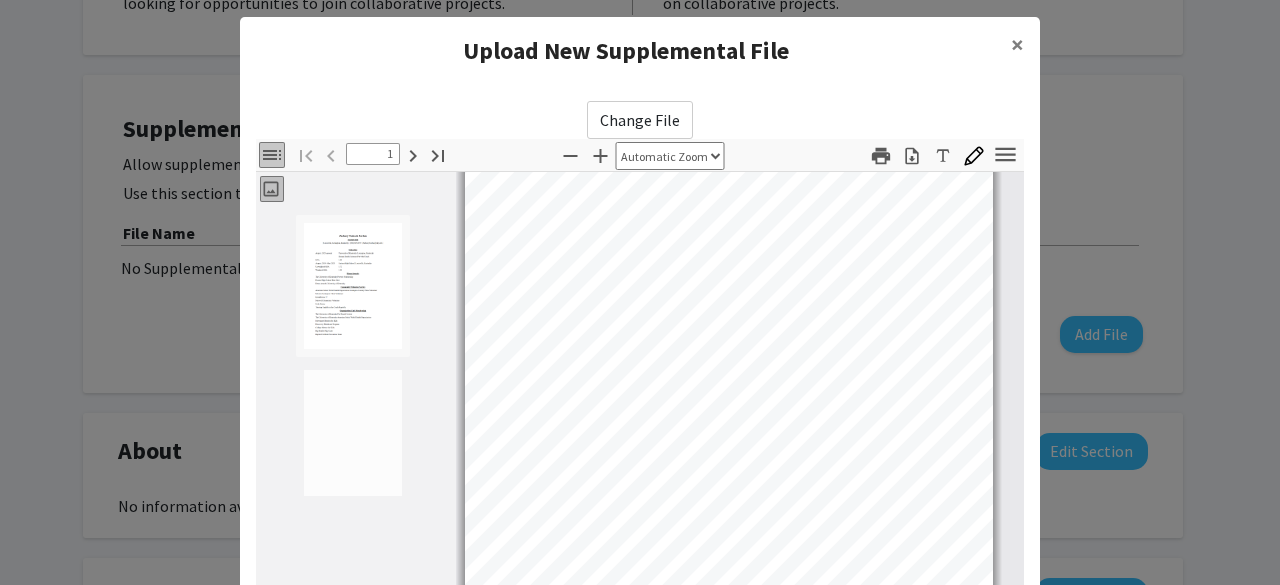 scroll, scrollTop: 0, scrollLeft: 0, axis: both 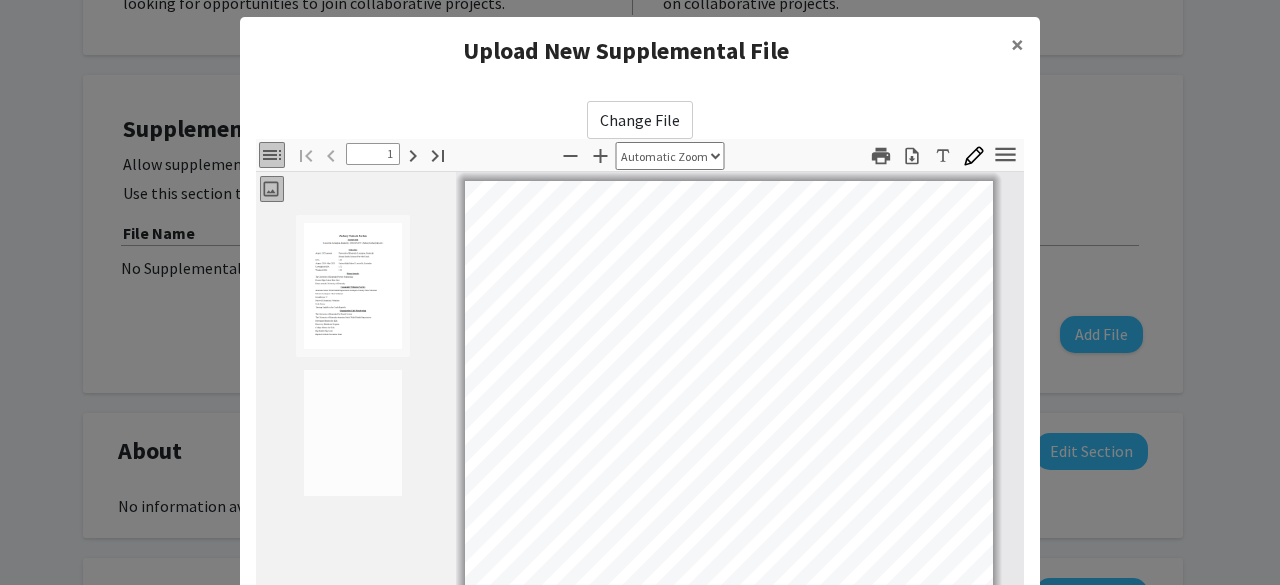 click on "Change File  Thumbnails Document Outline Attachments Layers Current Outline Item Toggle Sidebar Find Go to First Page Previous 1 of 2 Next Go to Last Page Zoom Out Zoom In Automatic Zoom Actual Size Page Fit Page Width 50% 100% 125% 150% 200% 300% 400% NaN% Hand Tool Text Selection Tool Presentation Mode Open Print Download Text Draw Tools Color #000000 Size Color #000000 Thickness Opacity Presentation Mode Open Print Download Go to First Page Previous Next Go to Last Page Rotate Clockwise Rotate Counterclockwise Text Selection Tool Hand Tool Page Scrolling Vertical Scrolling Horizontal Scrolling Wrapped Scrolling No Spreads Odd Spreads Even Spreads Document Properties… Multiple search terms. Each line is a search term. Previous Next Highlight All Match Case Current page only Pages (e.g. 6-10 or 2,4) Whole Words multiple search terms separated by word boundaries Ignore accents and diacritics Fuzzy search More Information Less Information Close Enter the password to open this PDF file. Cancel OK File name:" 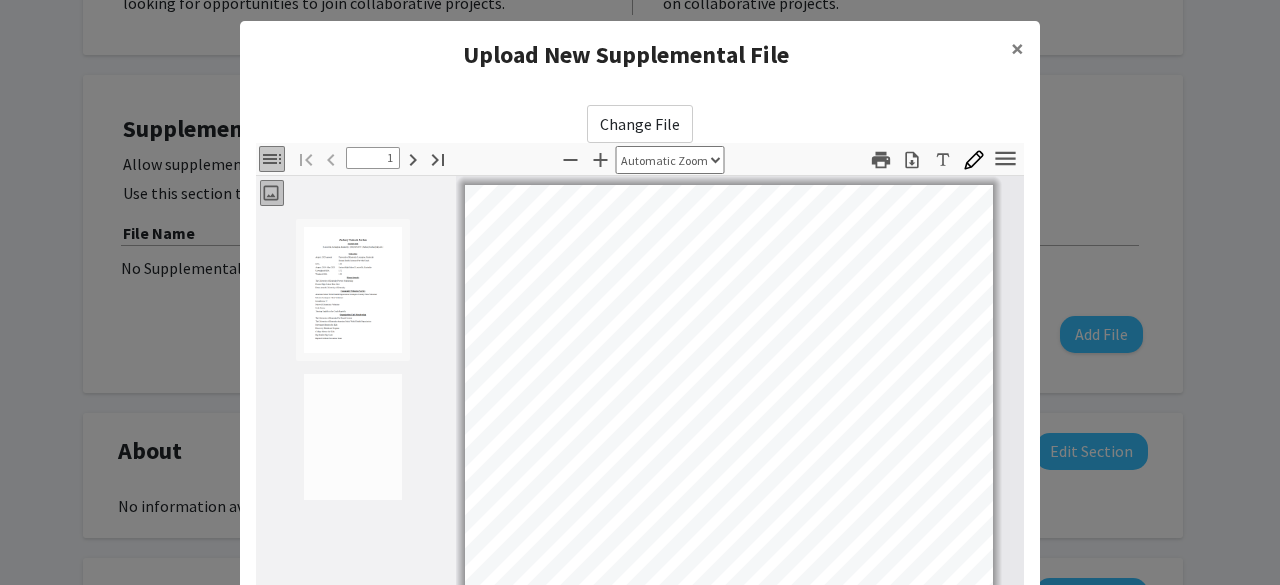 scroll, scrollTop: 0, scrollLeft: 0, axis: both 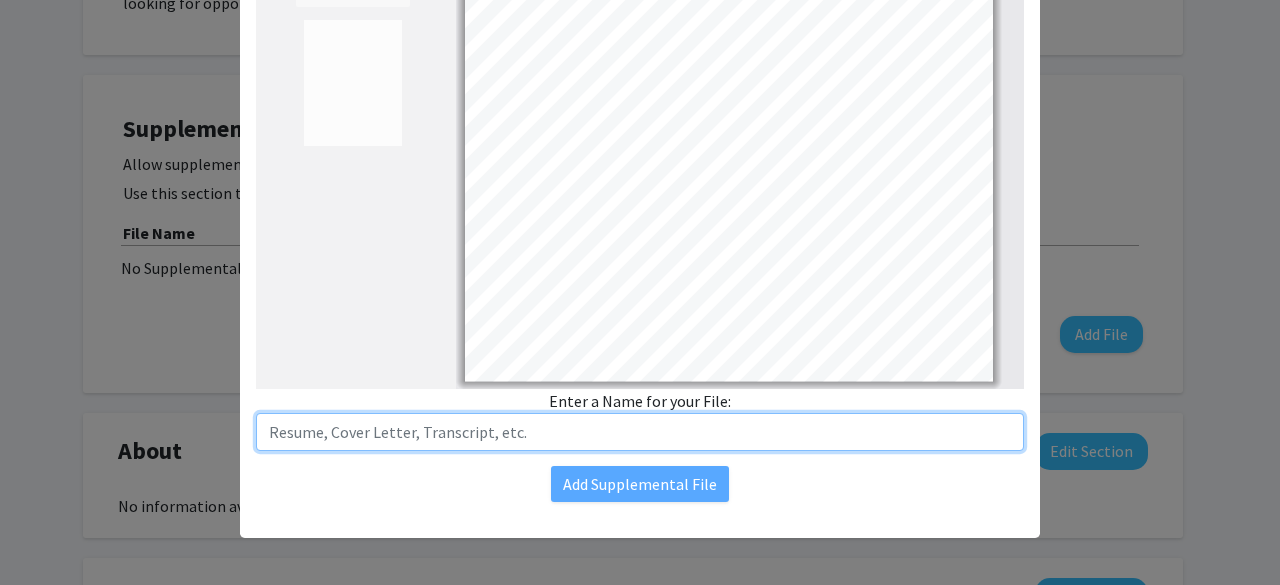 click at bounding box center [640, 432] 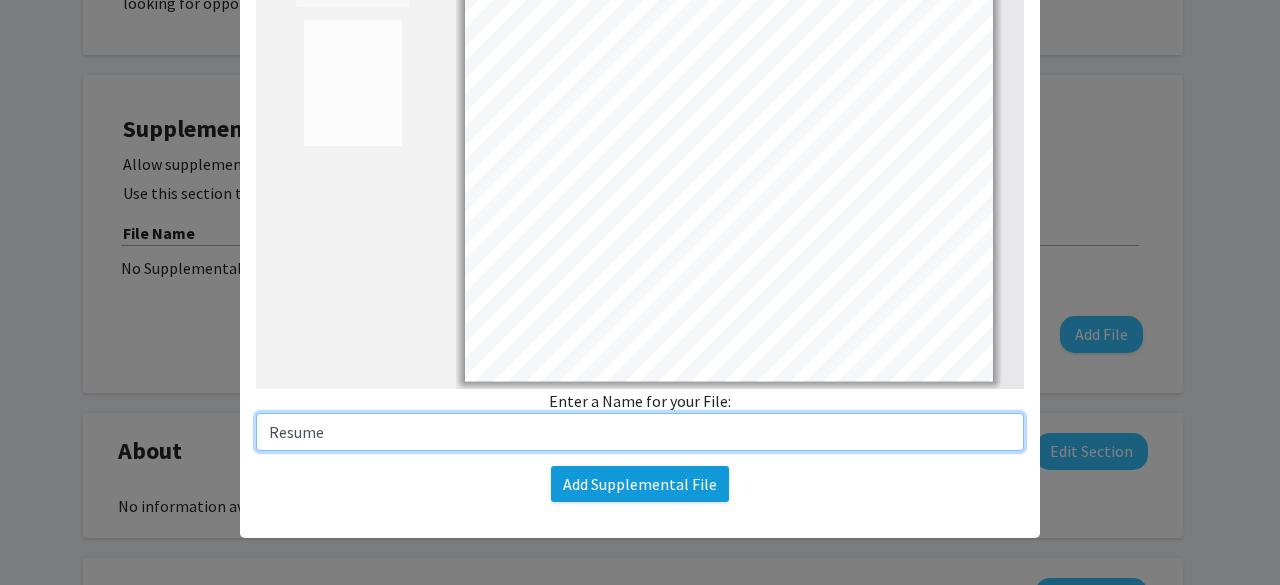 type on "Resume" 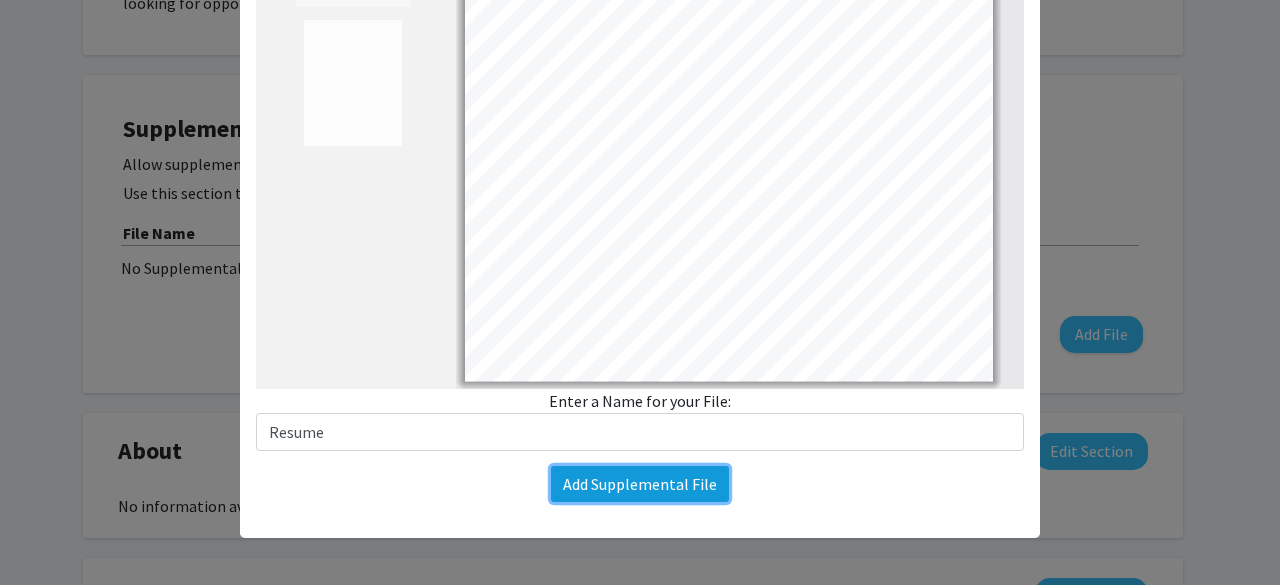 click on "Add Supplemental File" 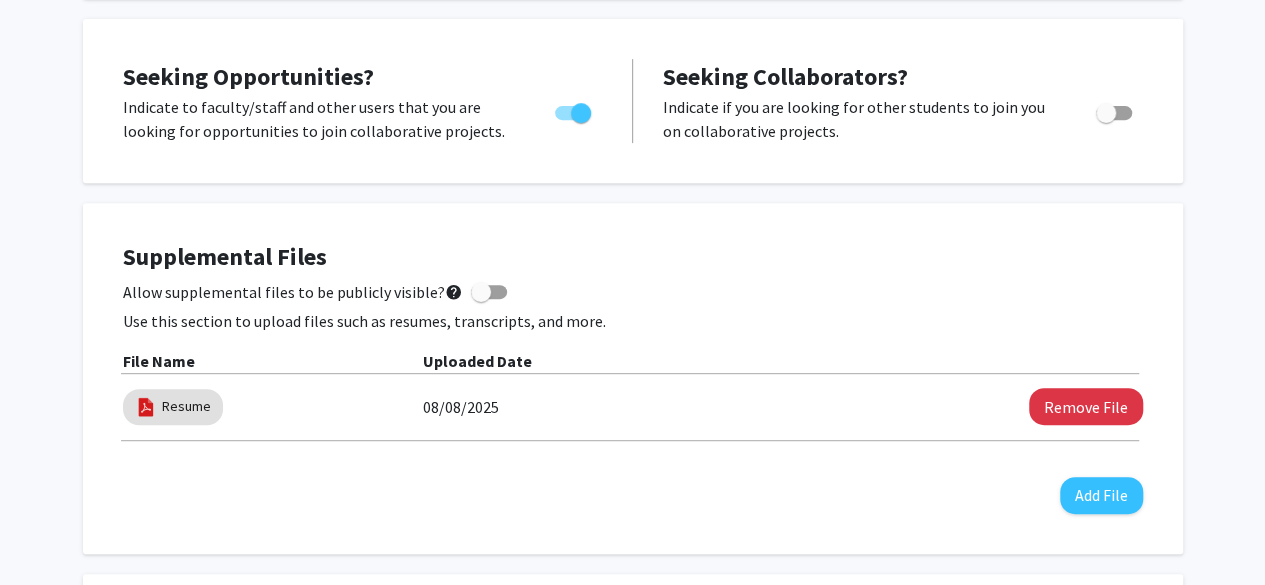 scroll, scrollTop: 355, scrollLeft: 0, axis: vertical 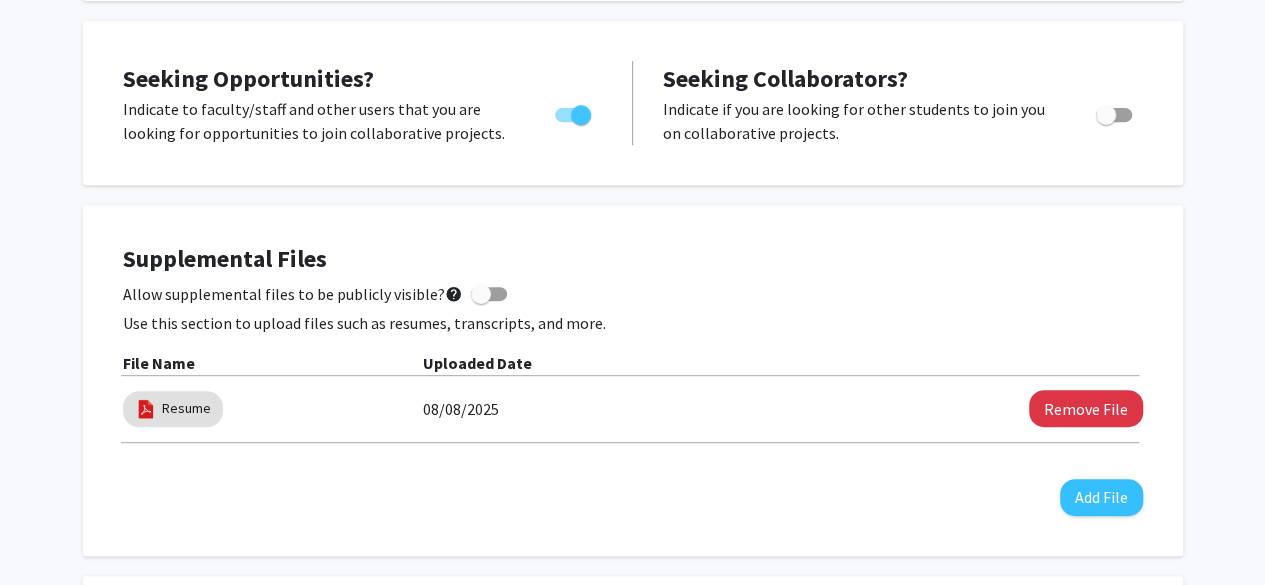 click at bounding box center (489, 294) 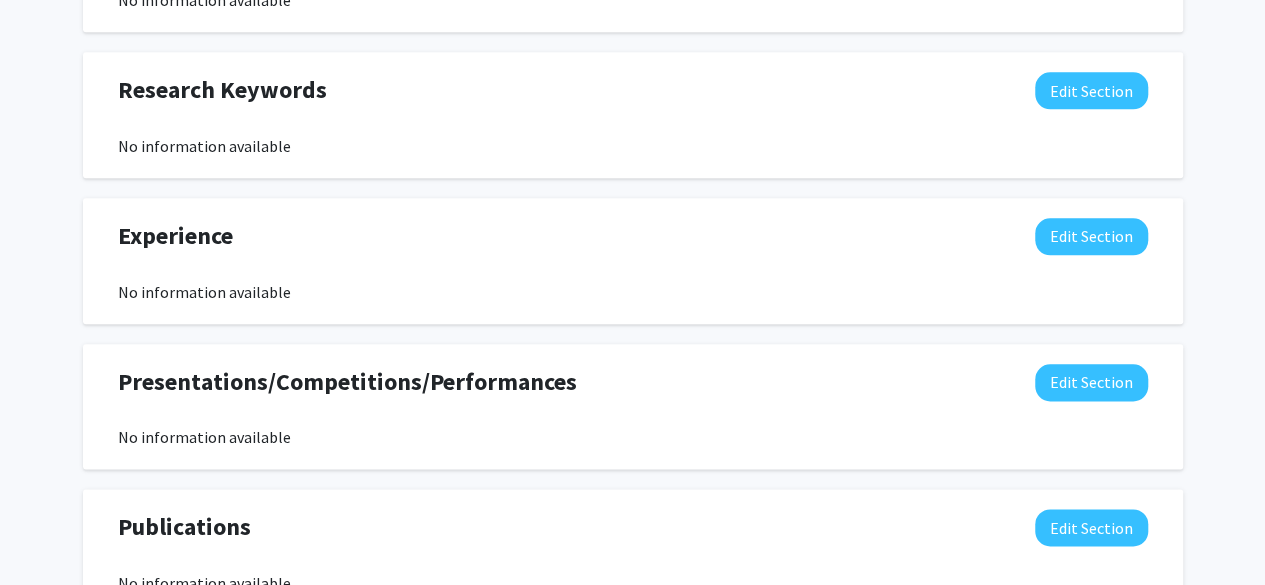 scroll, scrollTop: 1054, scrollLeft: 0, axis: vertical 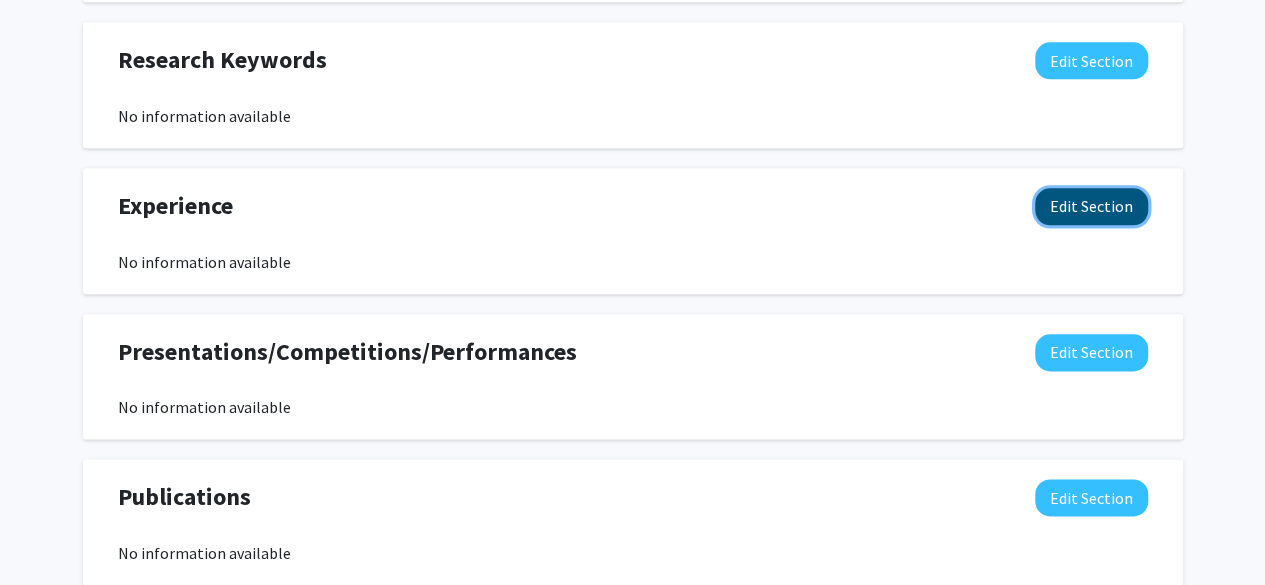 click on "Edit Section" 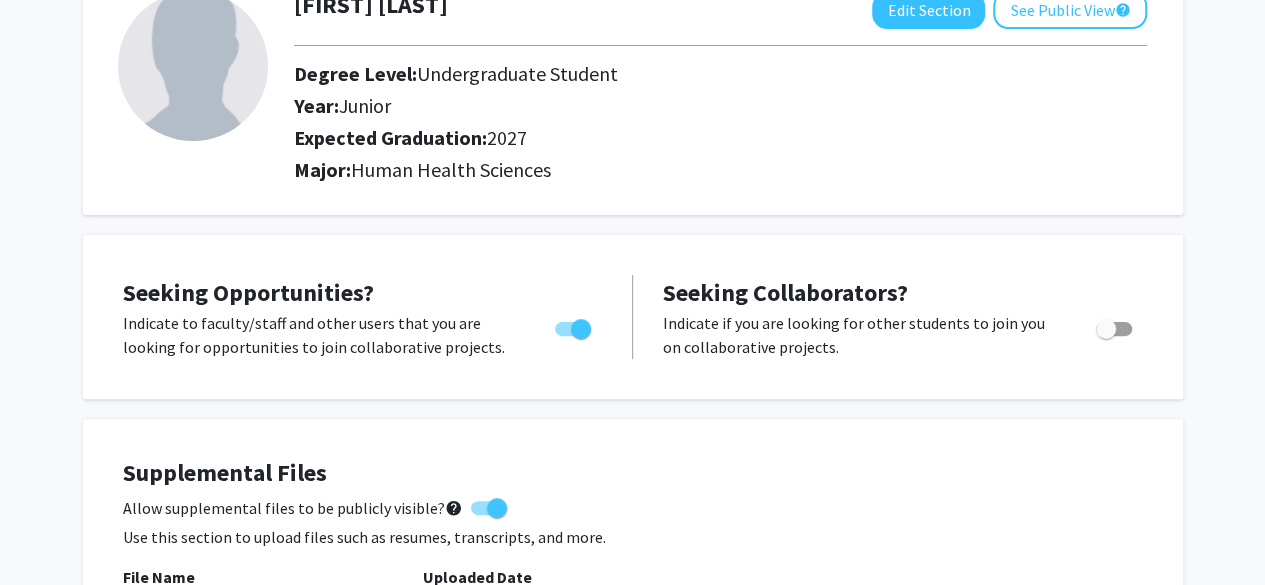 scroll, scrollTop: 0, scrollLeft: 0, axis: both 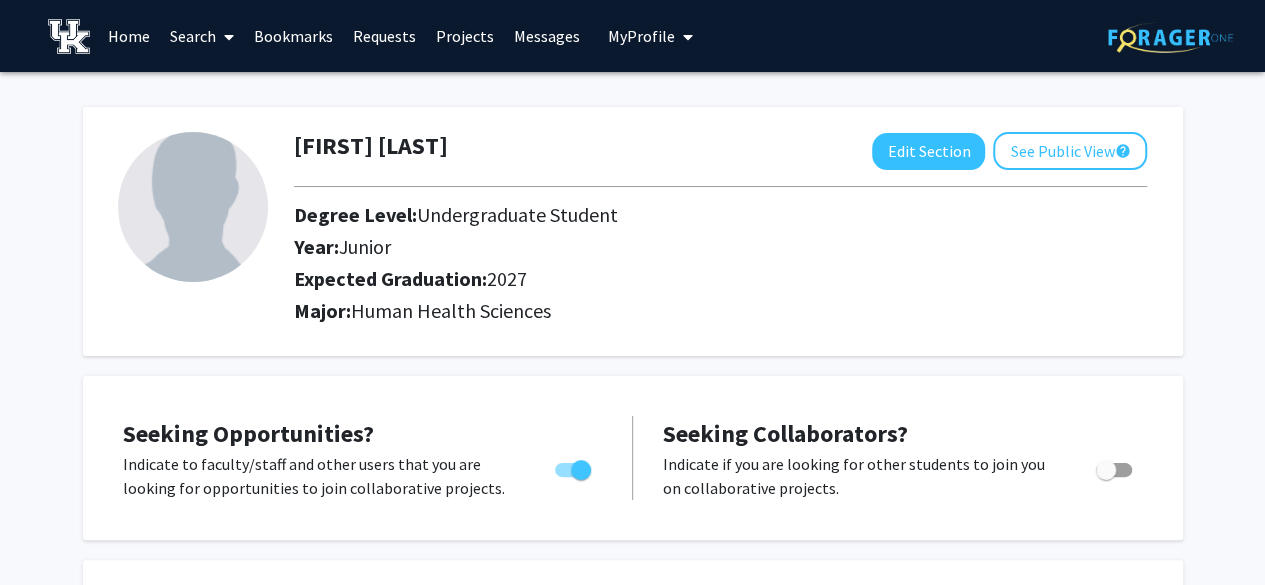 click on "Search" at bounding box center (202, 36) 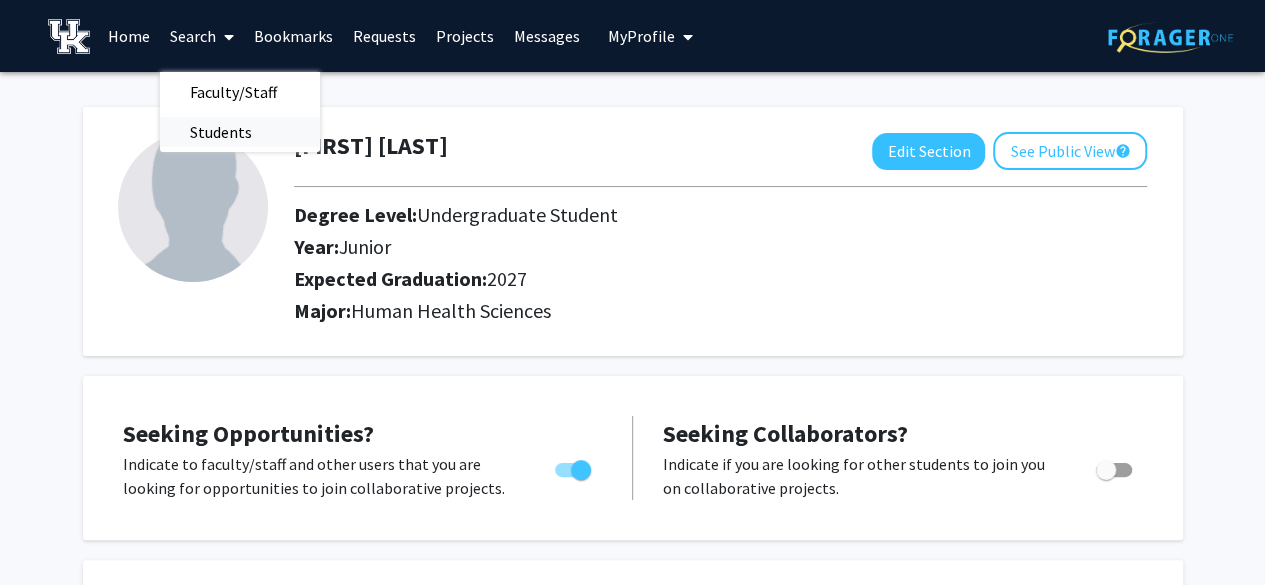 click on "Students" at bounding box center (221, 132) 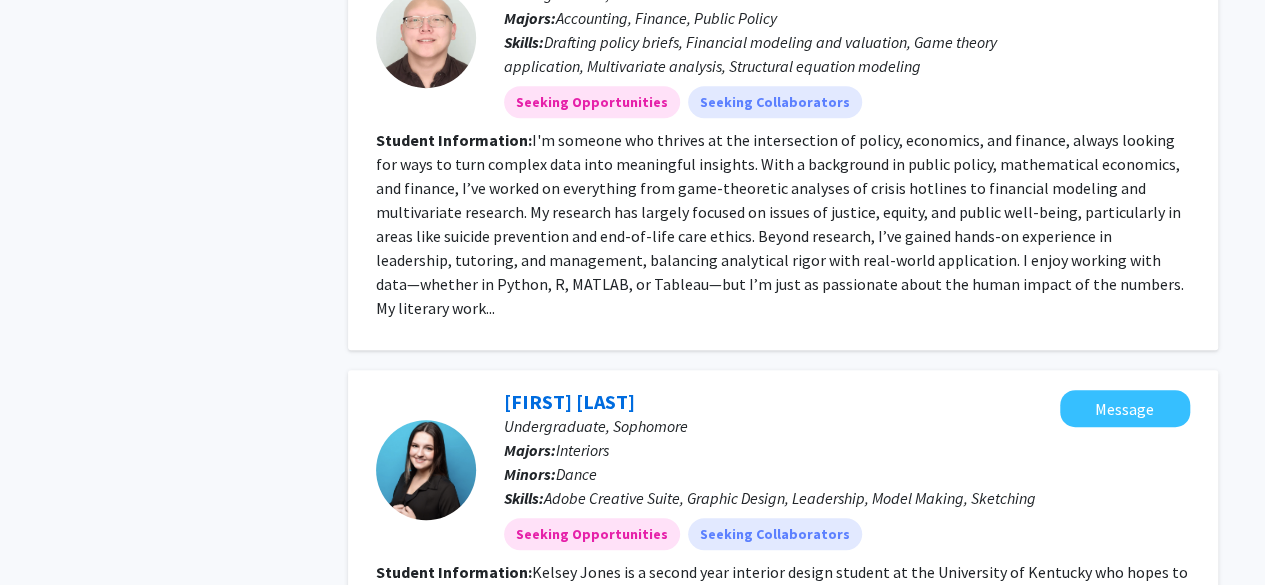 scroll, scrollTop: 4409, scrollLeft: 0, axis: vertical 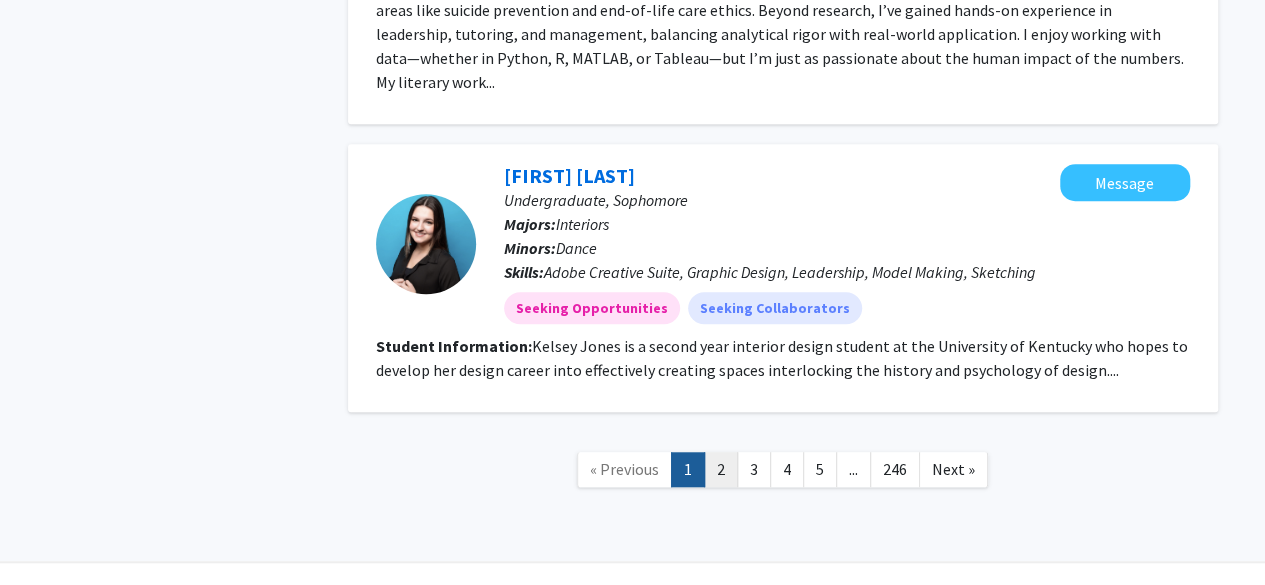 click on "2" 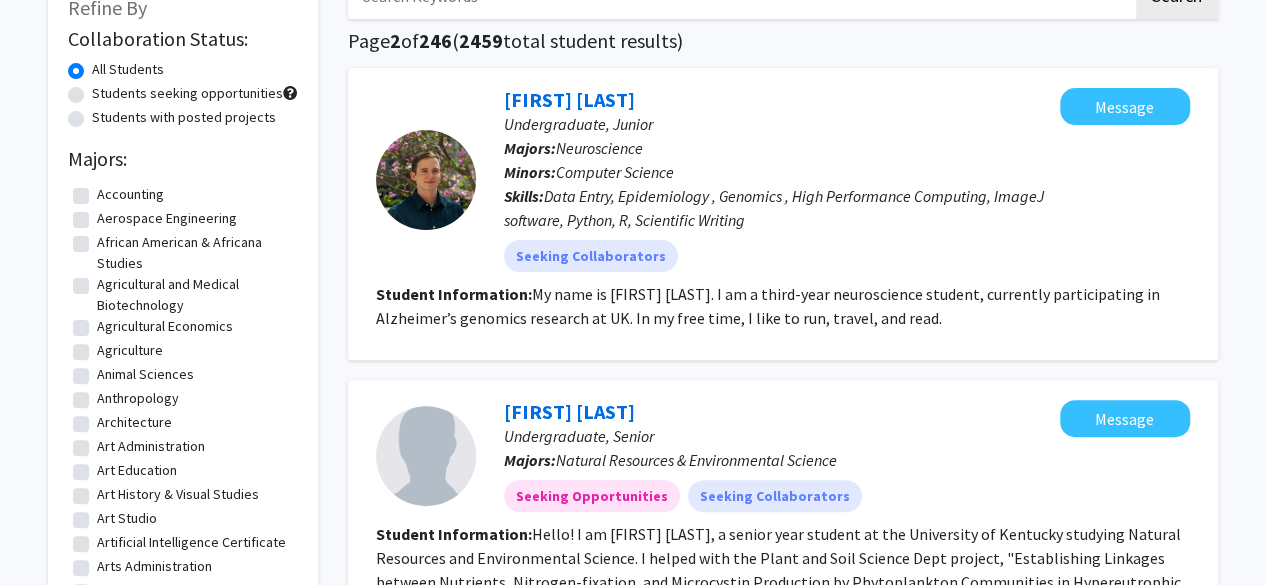 scroll, scrollTop: 135, scrollLeft: 0, axis: vertical 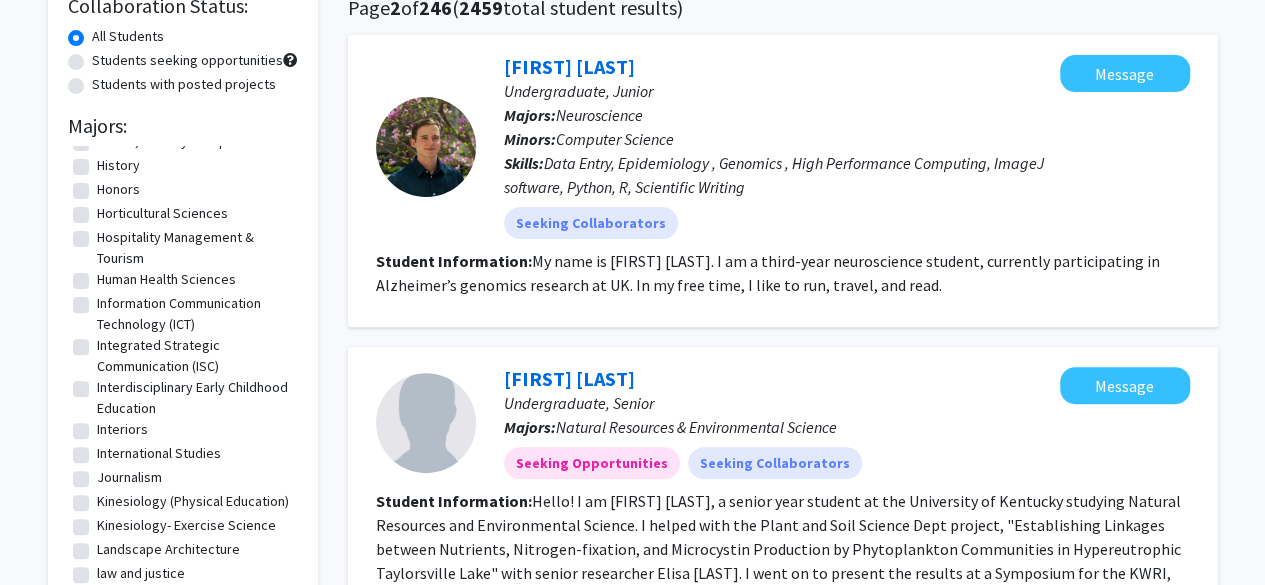click on "Human Health Sciences" 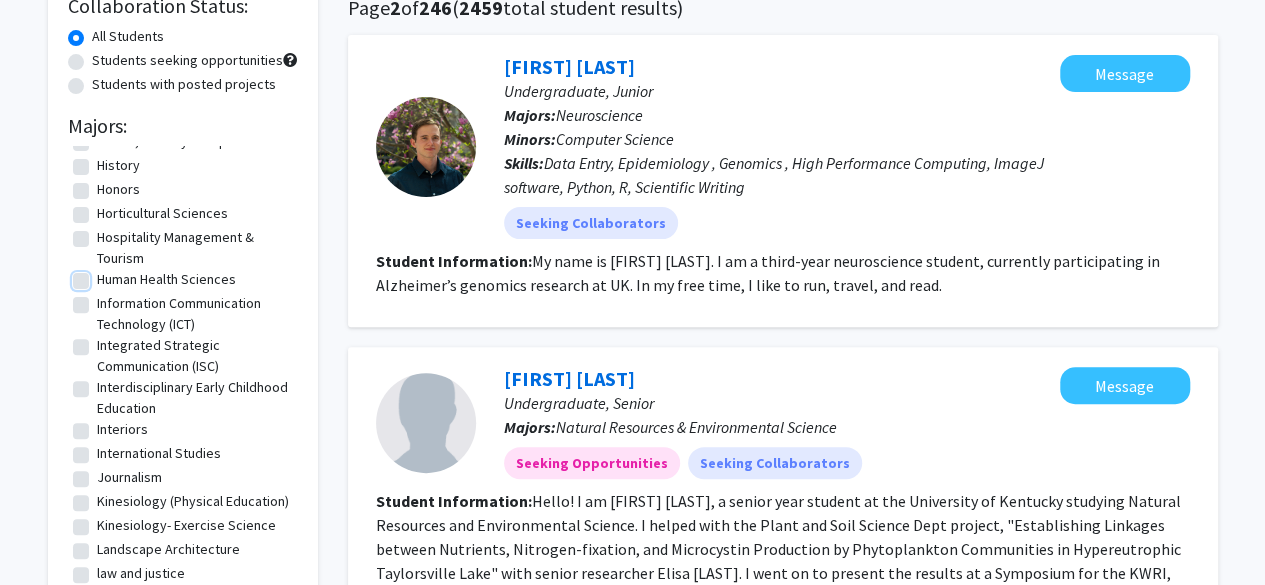 click on "Human Health Sciences" at bounding box center [103, 275] 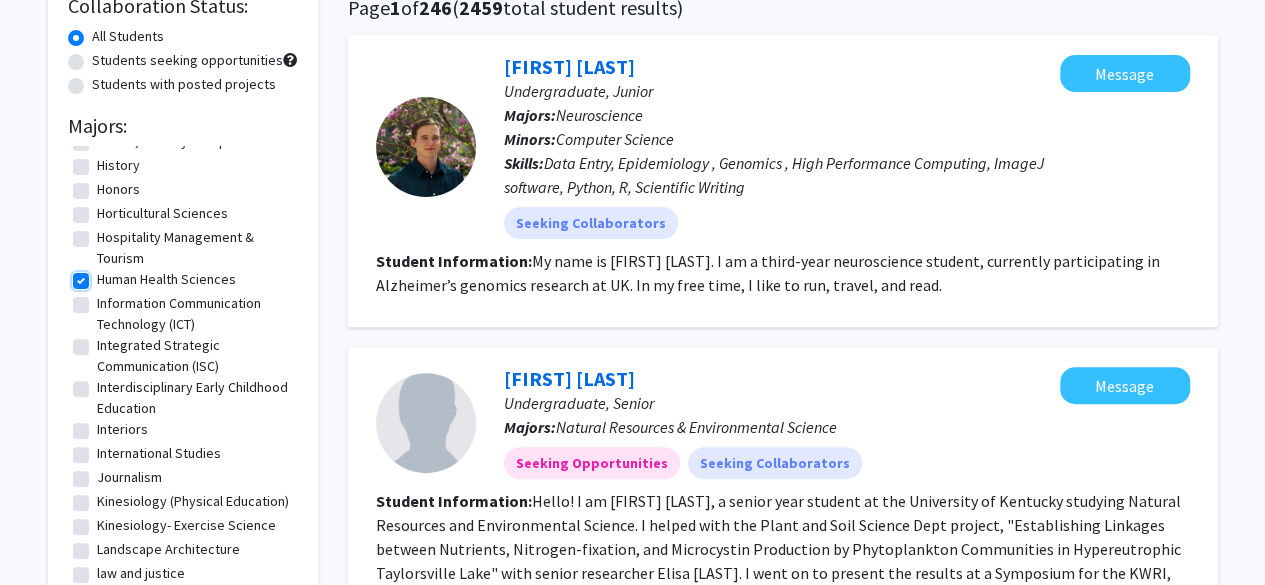 scroll, scrollTop: 0, scrollLeft: 0, axis: both 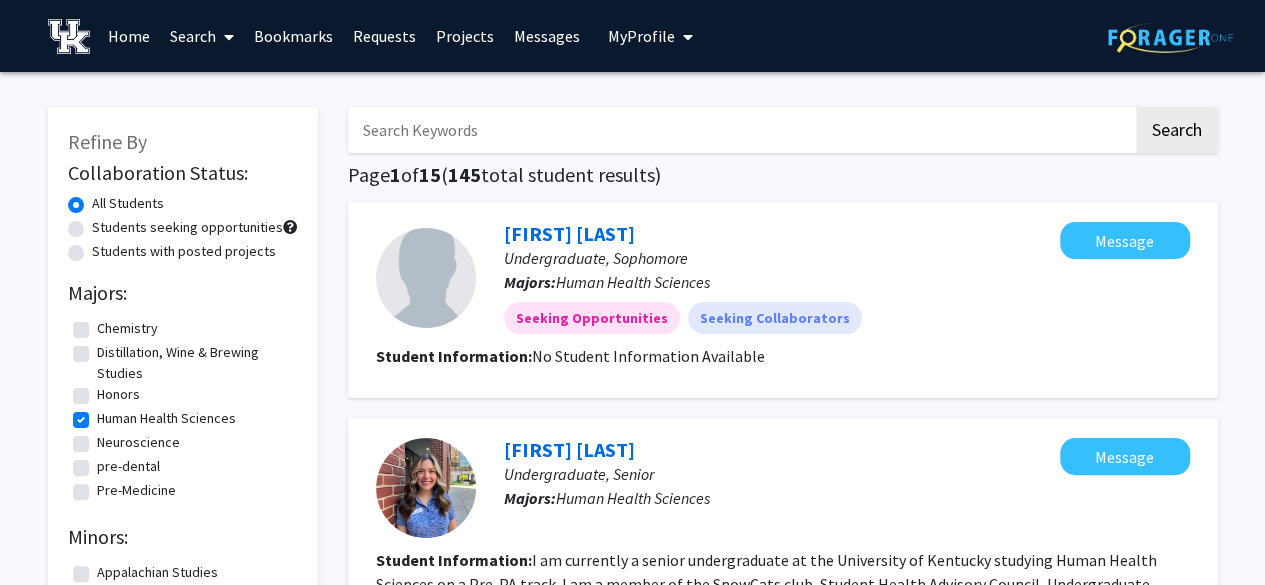 click on "Search" at bounding box center (202, 36) 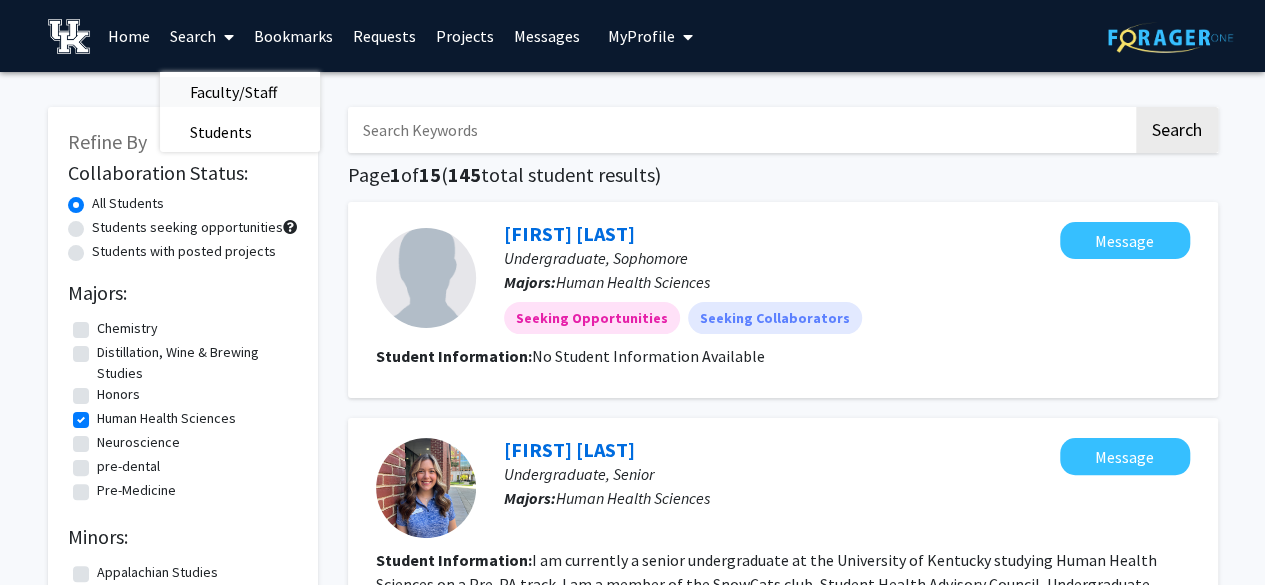 click on "Faculty/Staff" at bounding box center (233, 92) 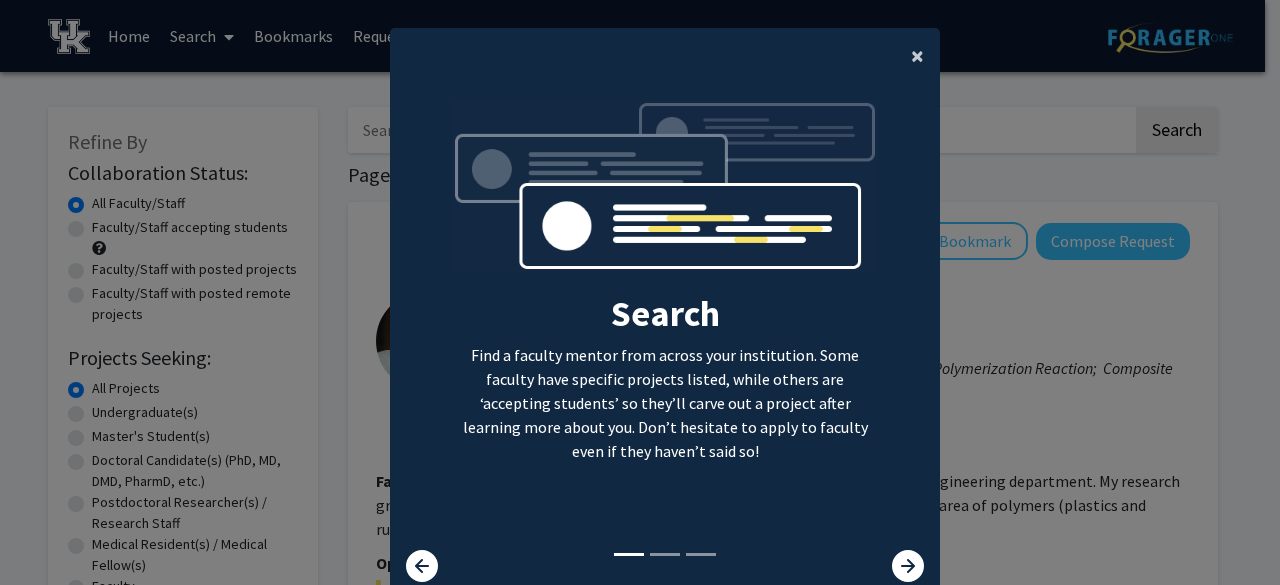 click on "×" 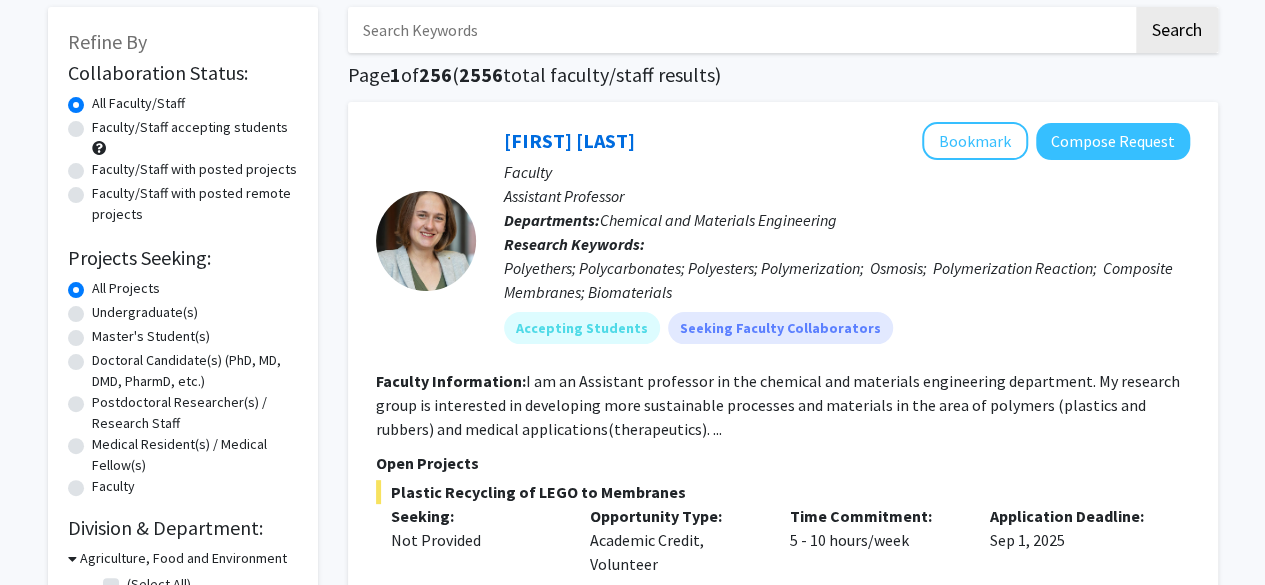 scroll, scrollTop: 0, scrollLeft: 0, axis: both 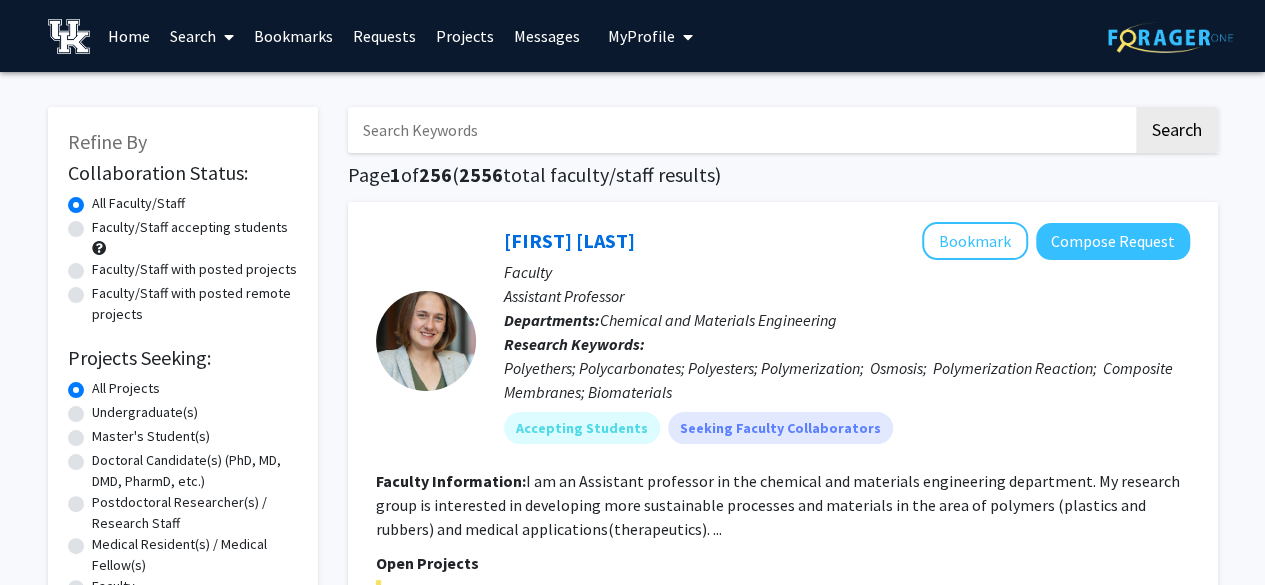 click on "Projects" at bounding box center (465, 36) 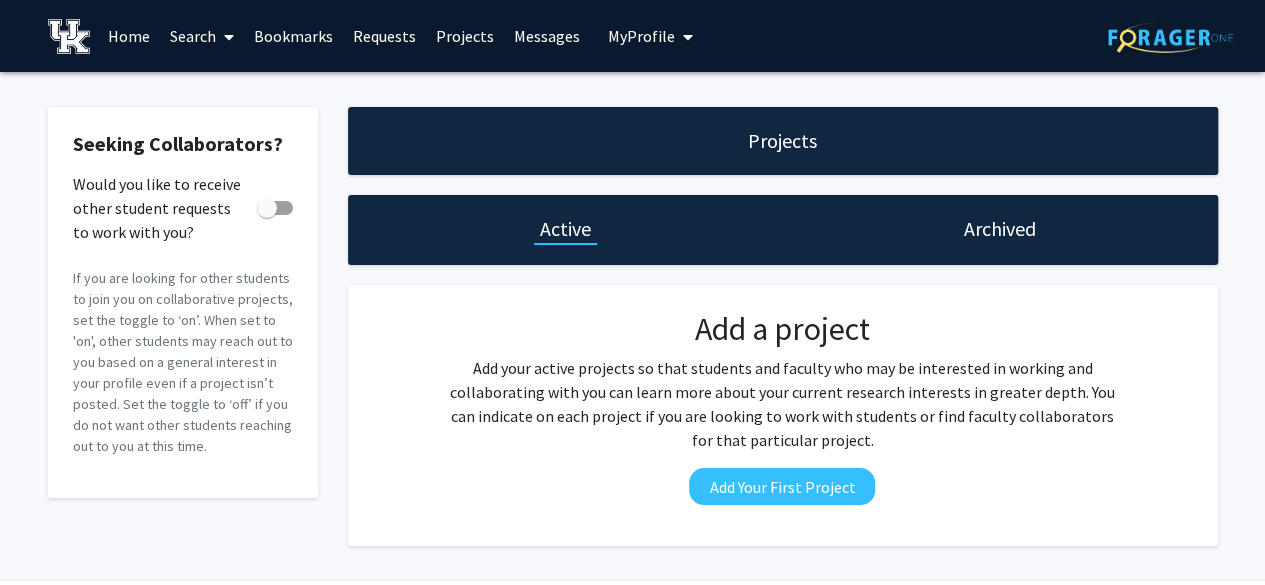 click on "My   Profile" at bounding box center [650, 36] 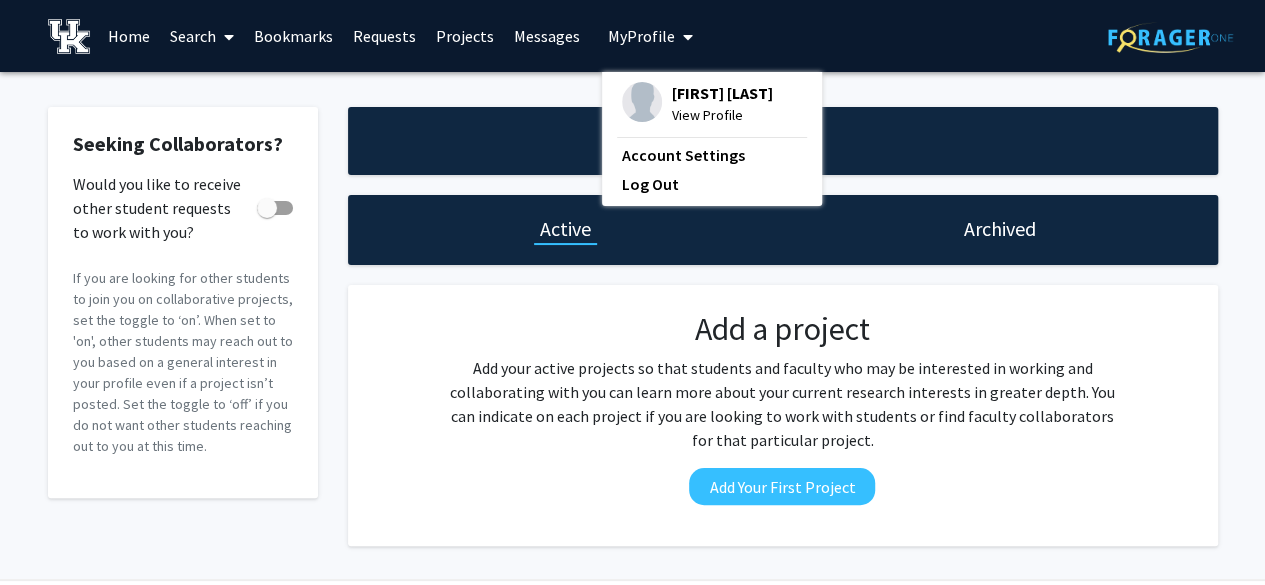 click on "View Profile" at bounding box center [722, 115] 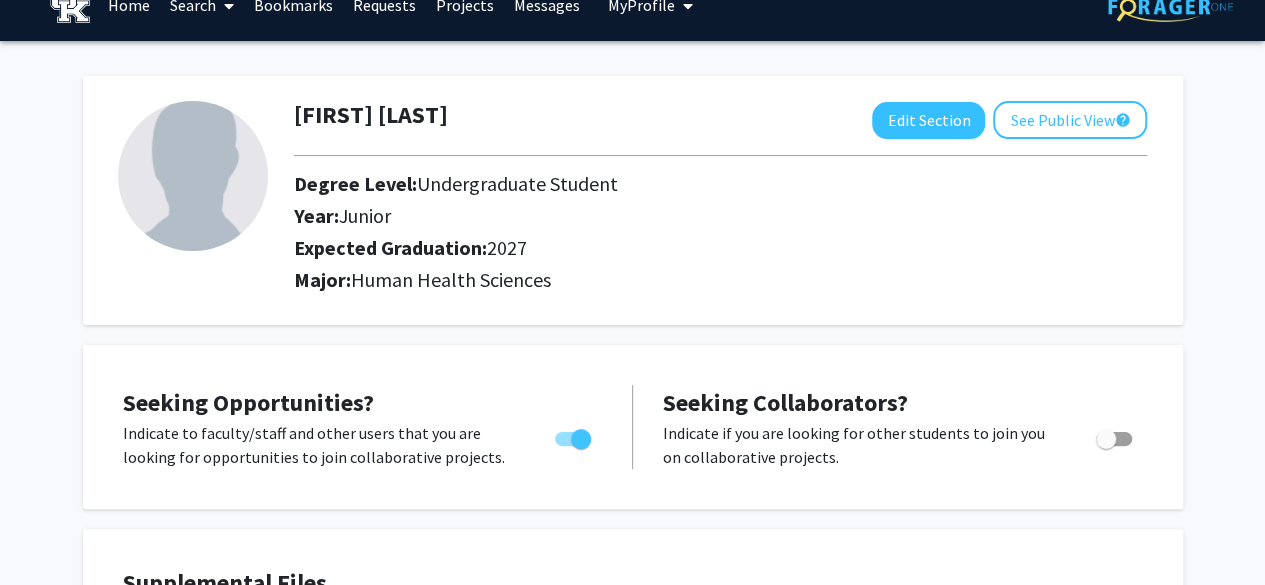 scroll, scrollTop: 0, scrollLeft: 0, axis: both 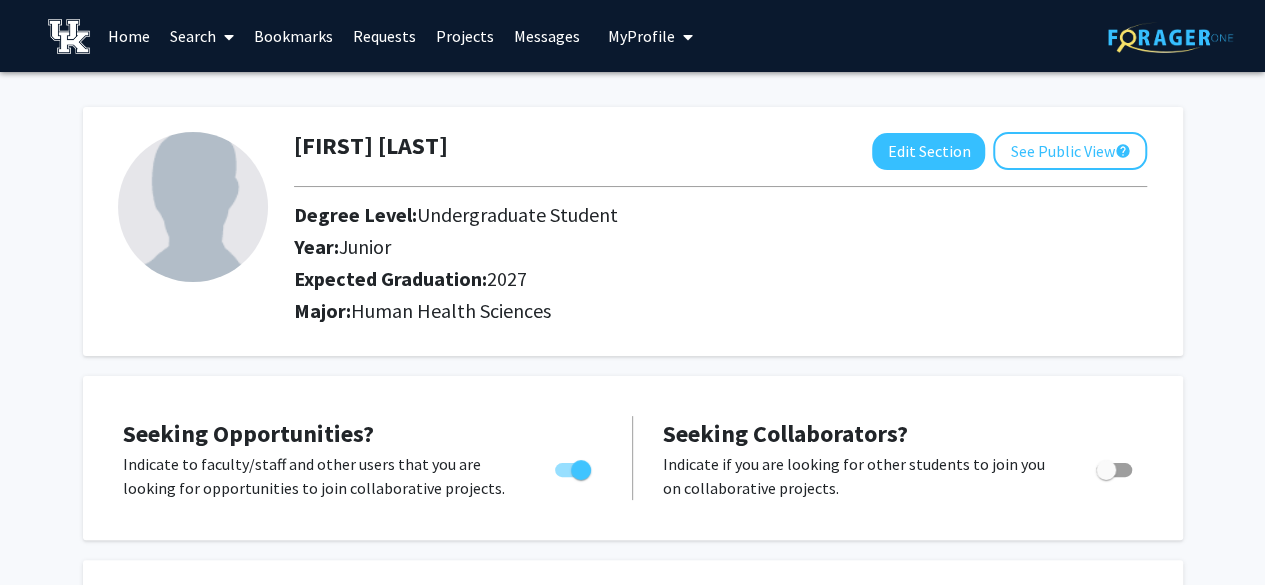 click on "Home" at bounding box center [129, 36] 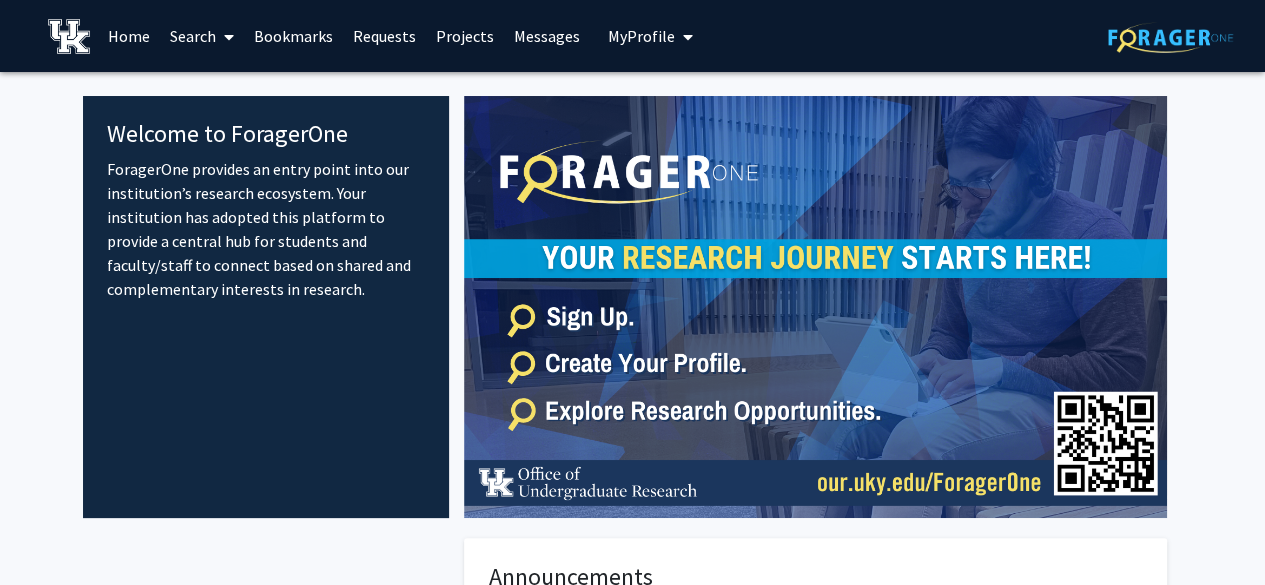 scroll, scrollTop: 10, scrollLeft: 0, axis: vertical 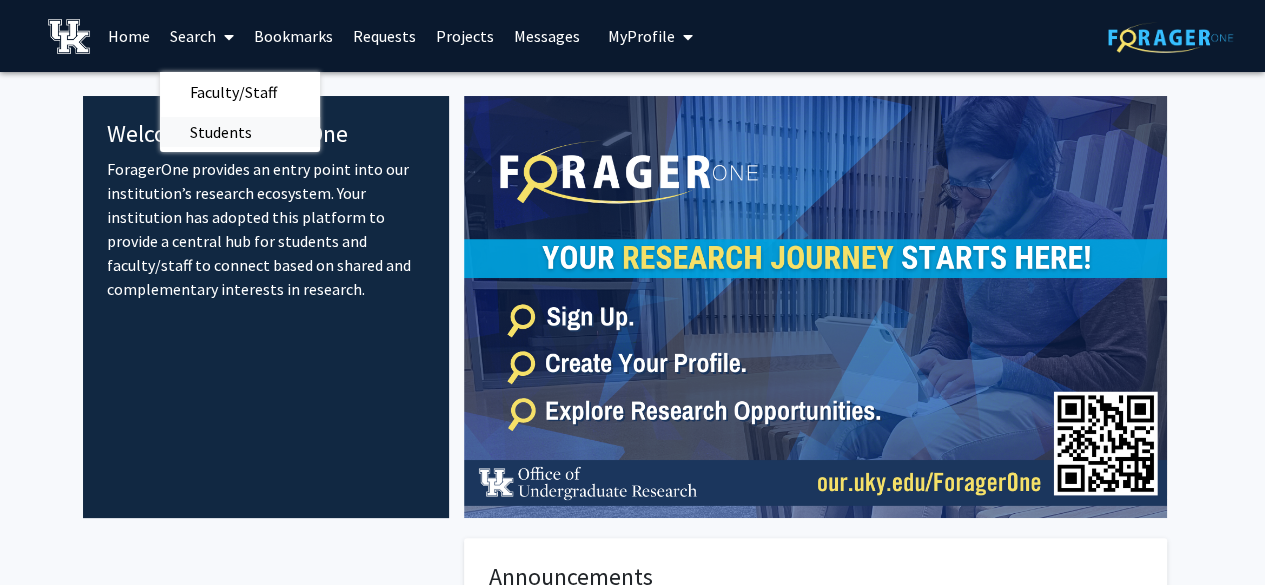 click on "Students" at bounding box center [221, 132] 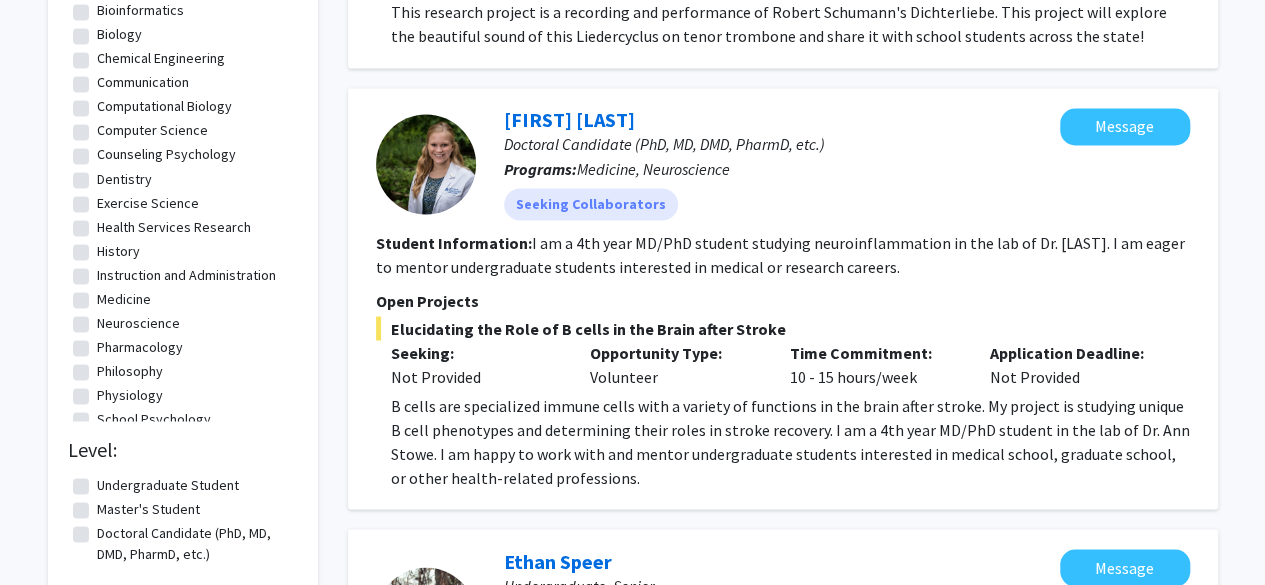 scroll, scrollTop: 1739, scrollLeft: 0, axis: vertical 